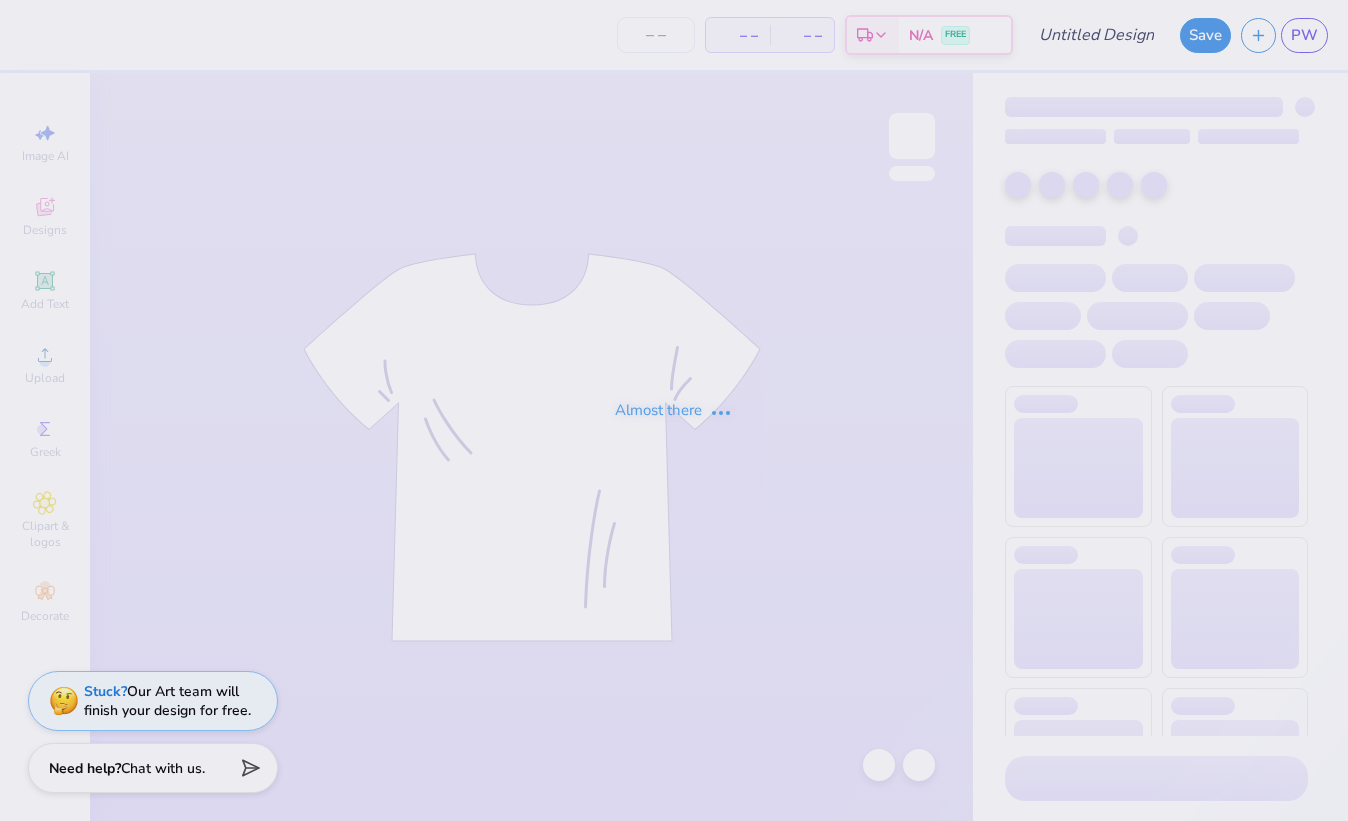 scroll, scrollTop: 0, scrollLeft: 0, axis: both 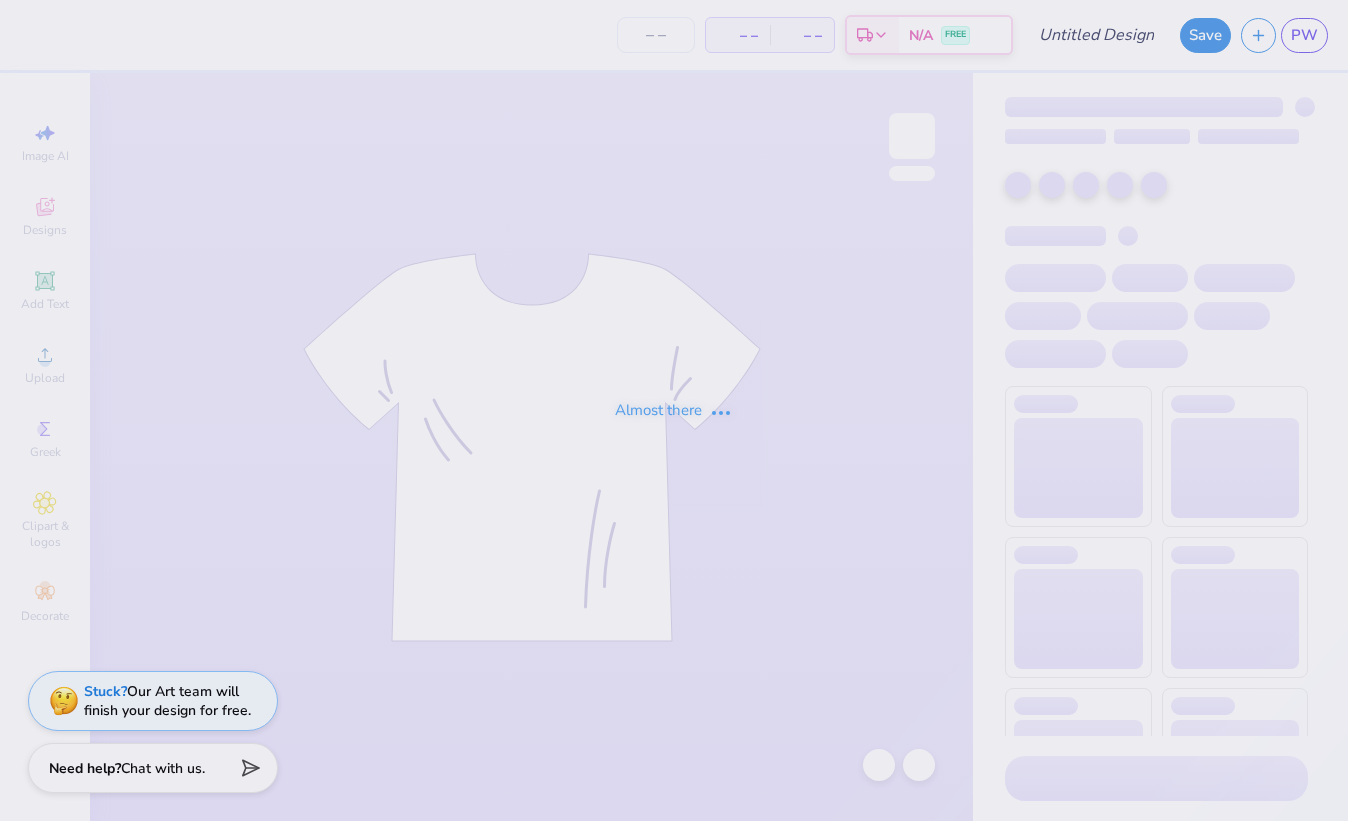 type on "Family Weekend" 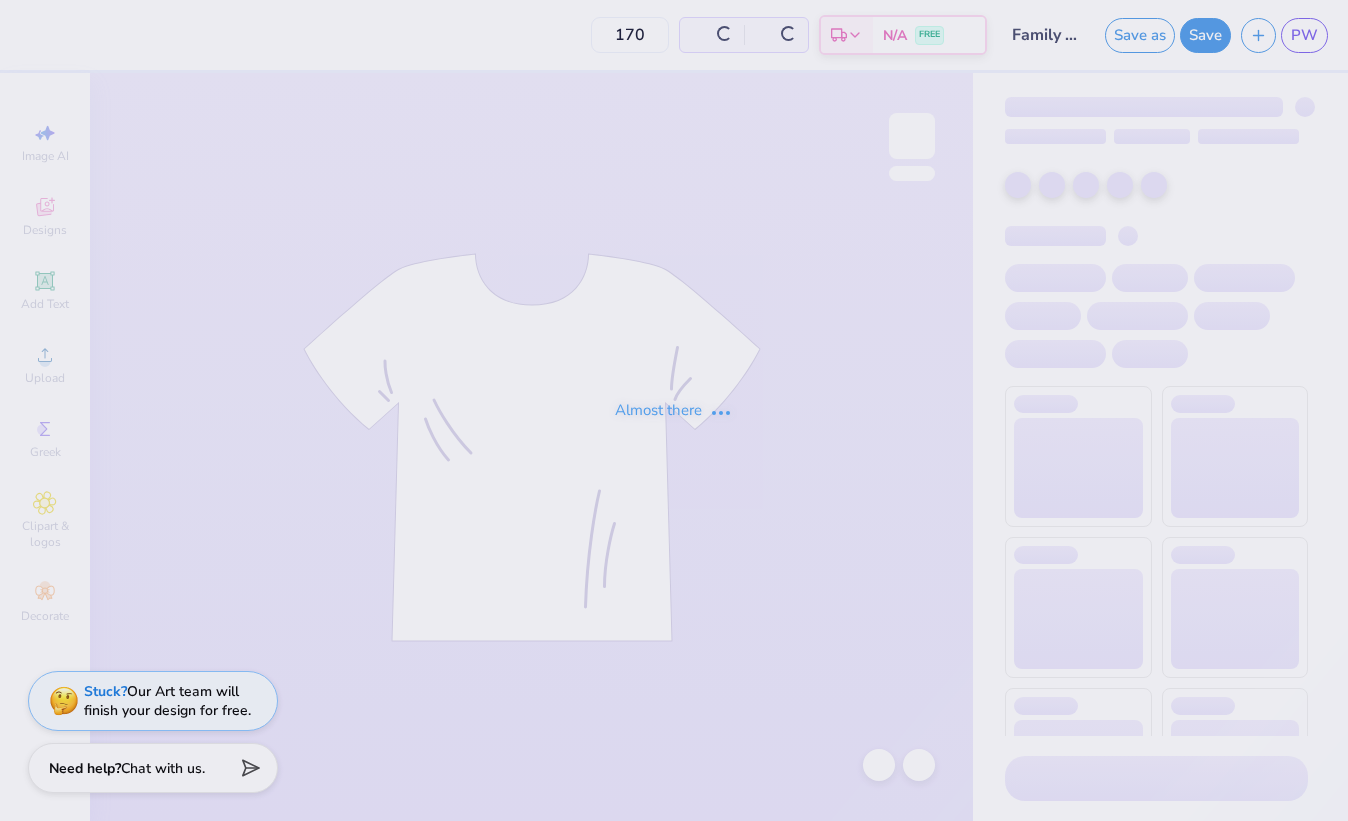 type on "170" 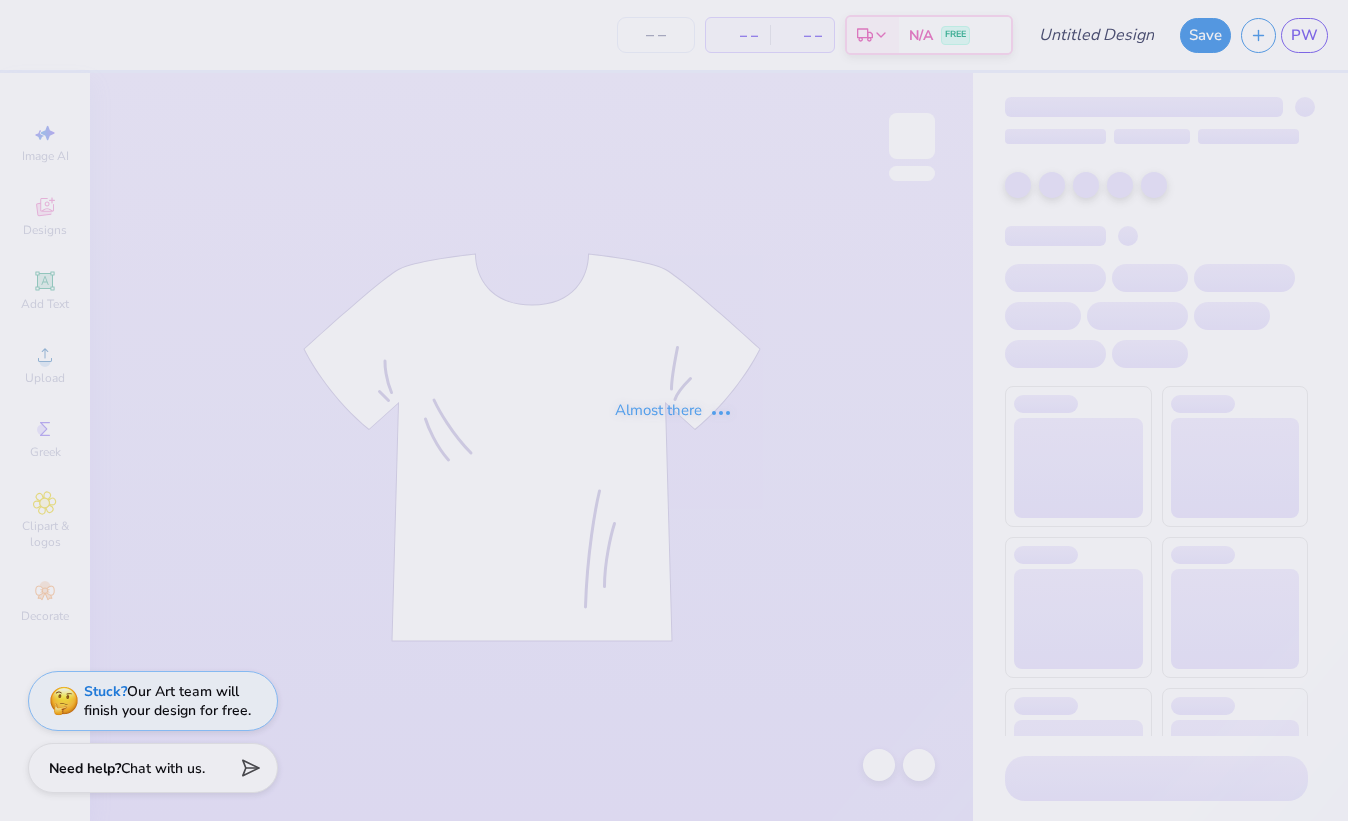 type on "Family Weekend" 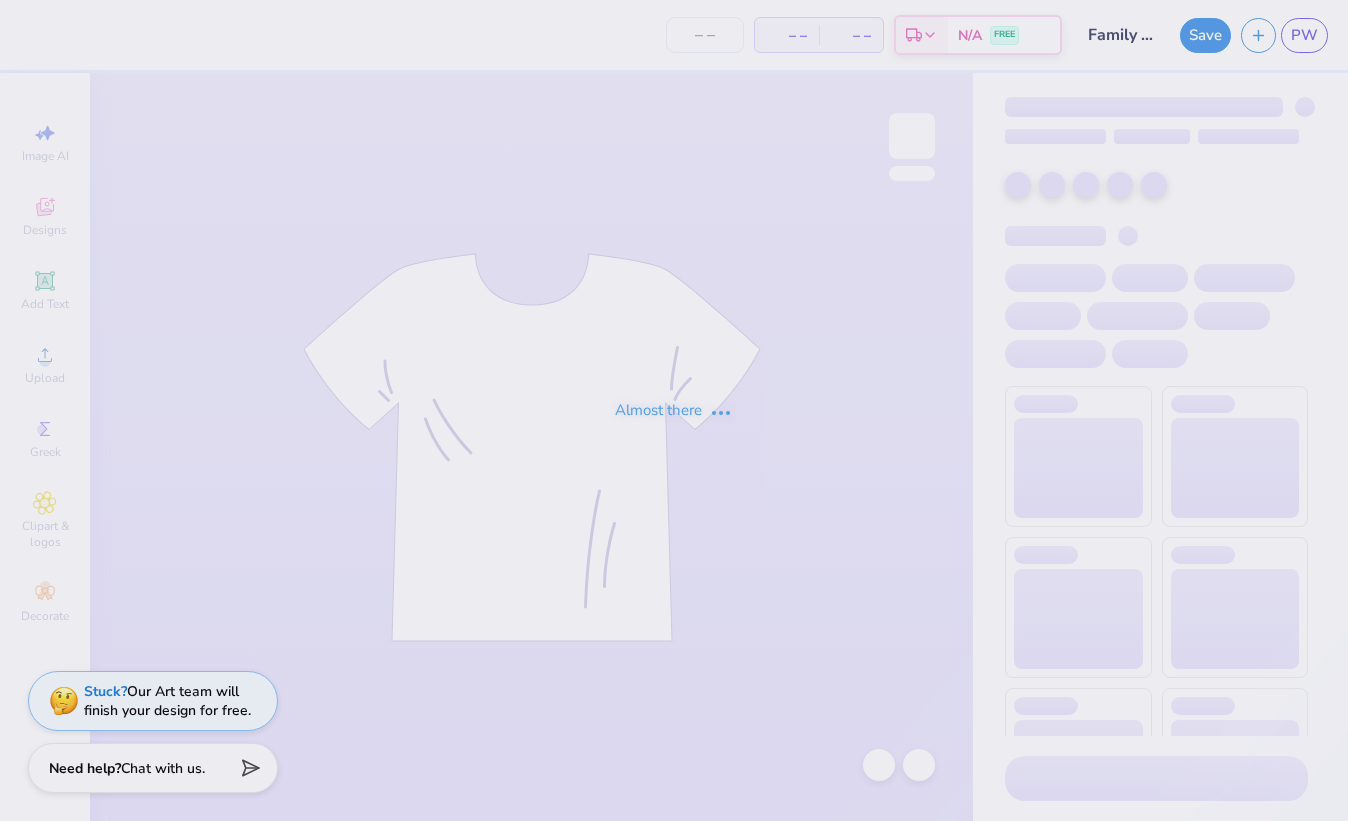 scroll, scrollTop: 0, scrollLeft: 0, axis: both 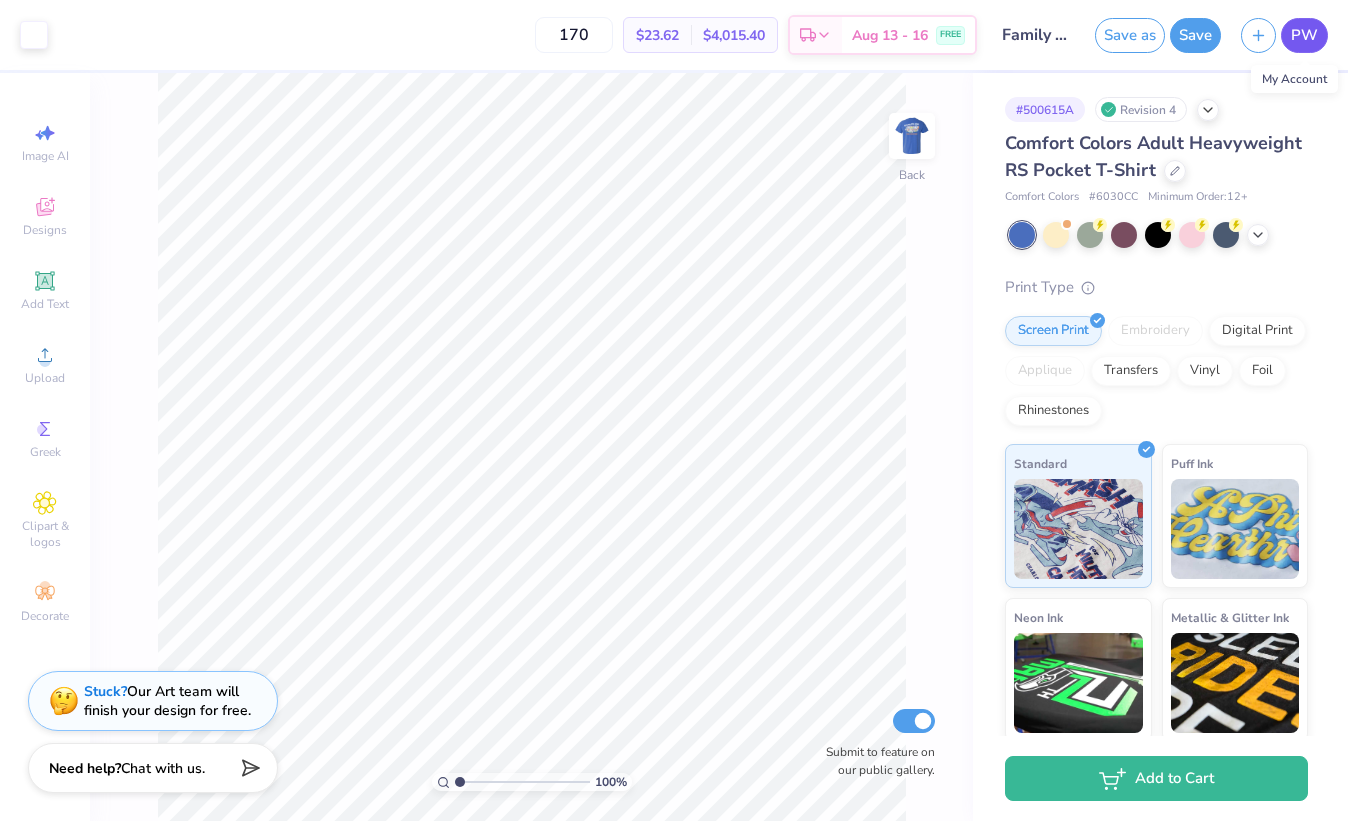 click on "PW" at bounding box center (1304, 35) 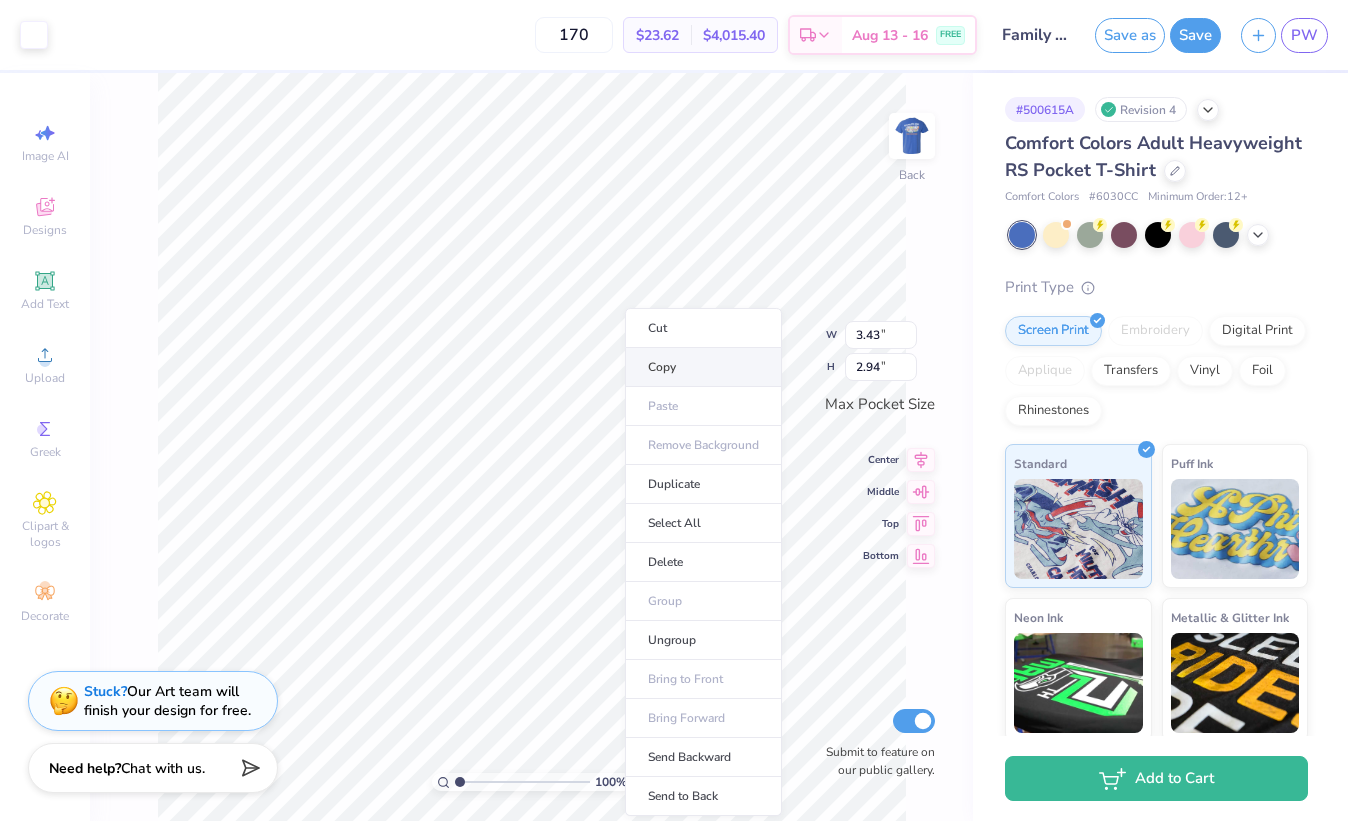 click on "Copy" at bounding box center (703, 367) 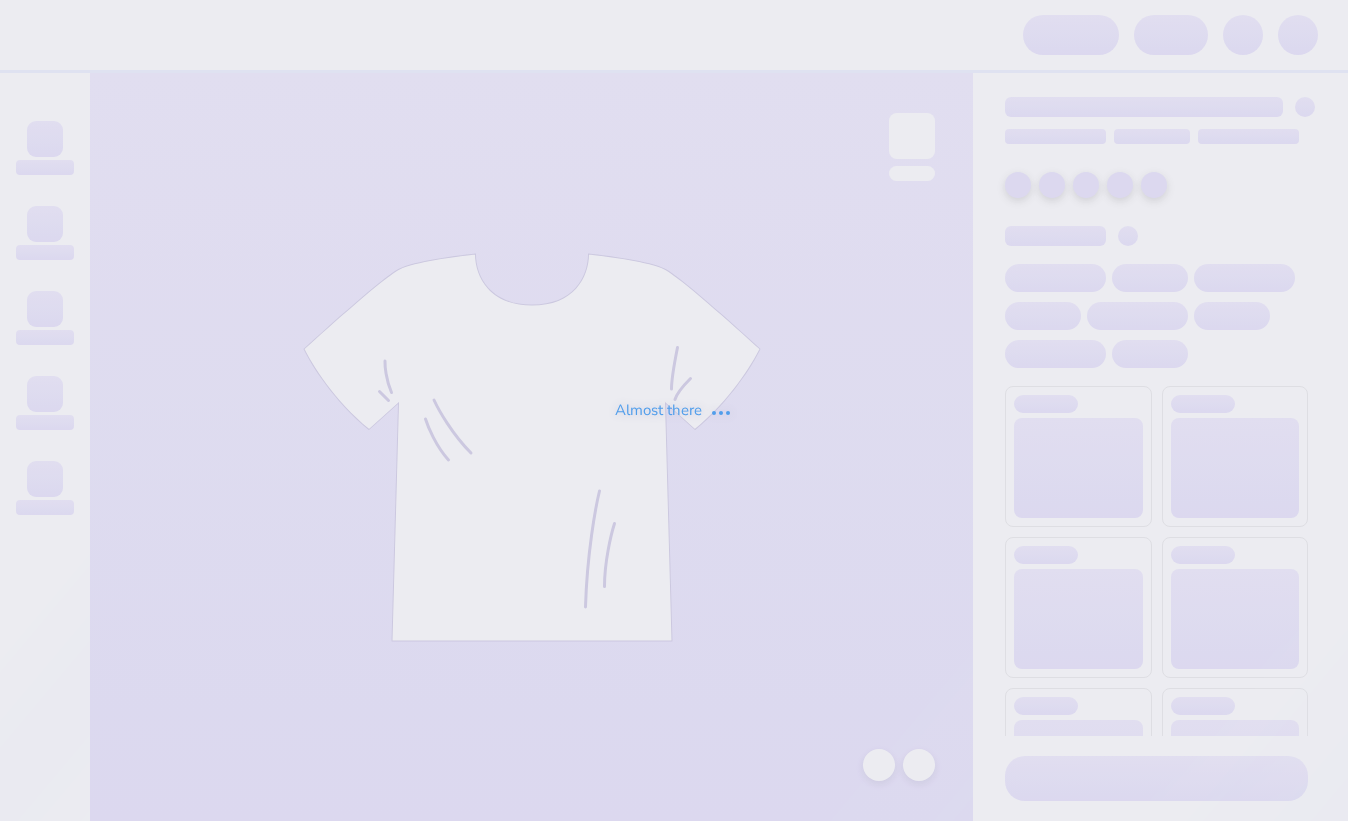 scroll, scrollTop: 0, scrollLeft: 0, axis: both 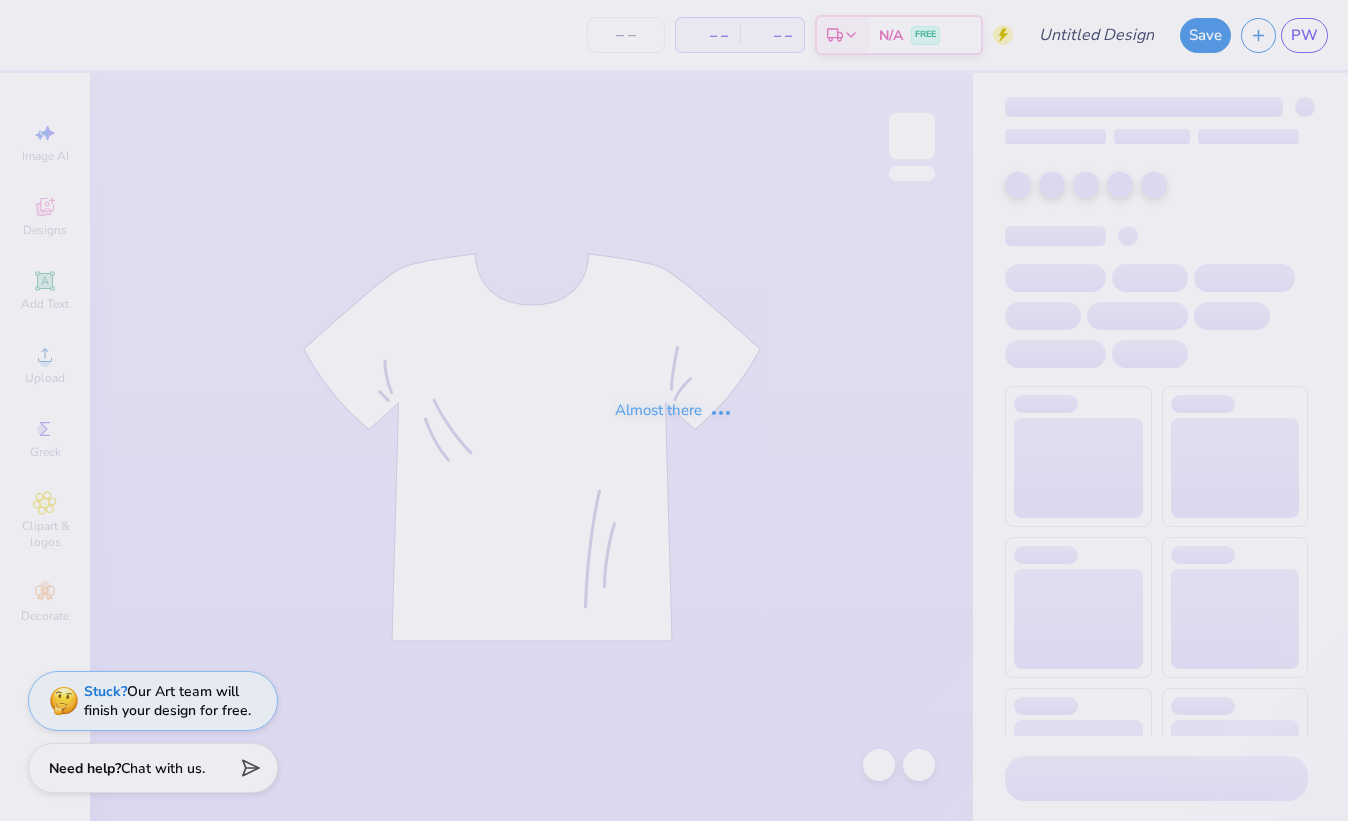 type on "University of Florida : [FIRST] [LAST]" 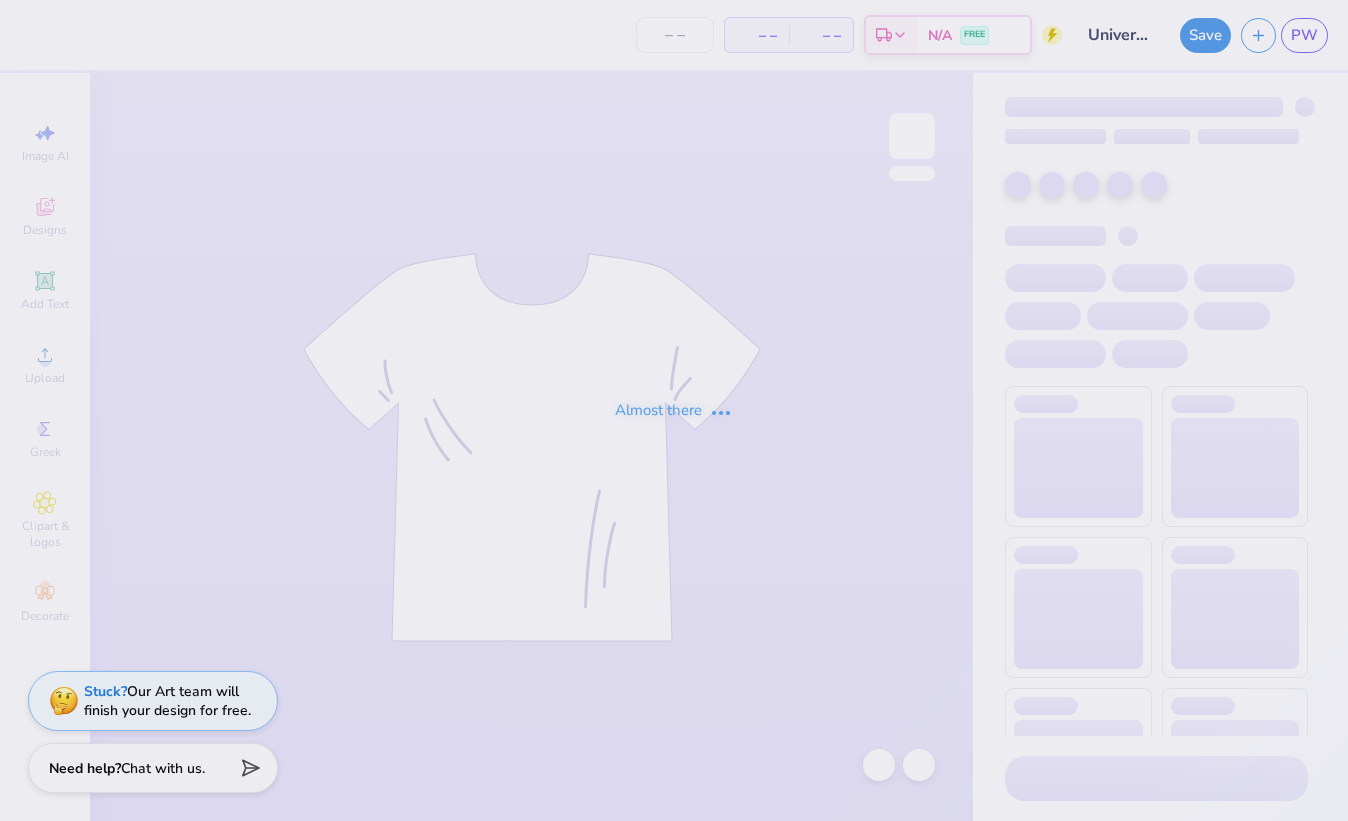 type on "300" 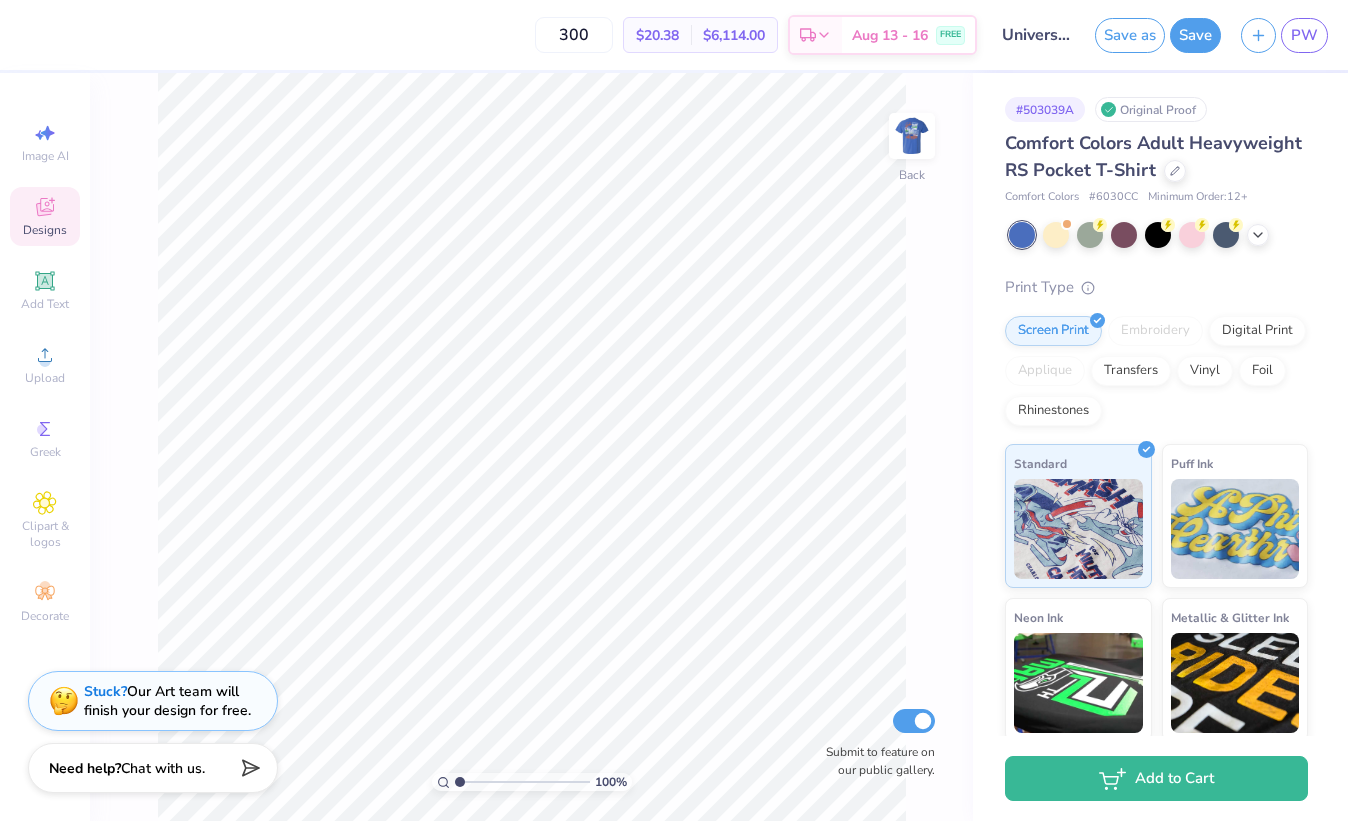 click 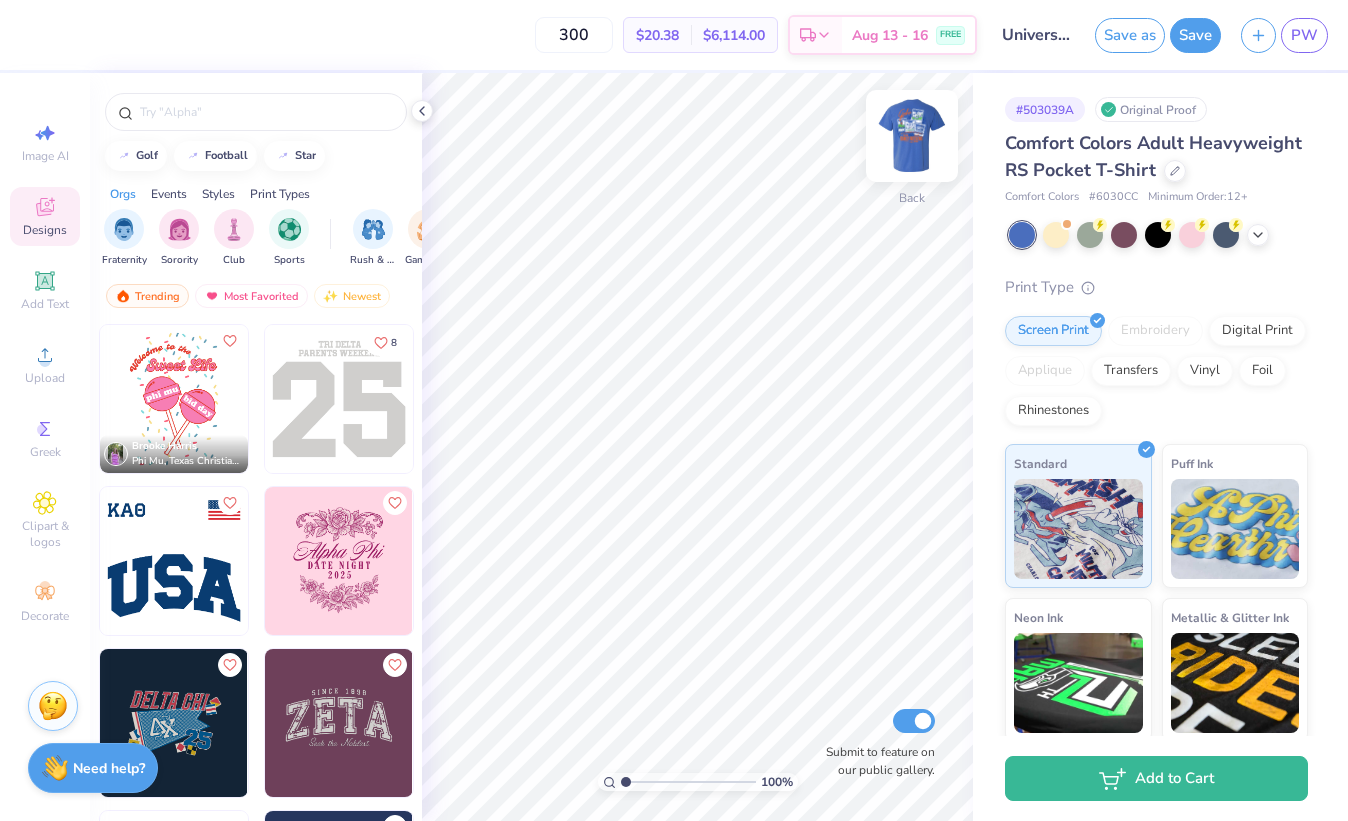 click at bounding box center [912, 136] 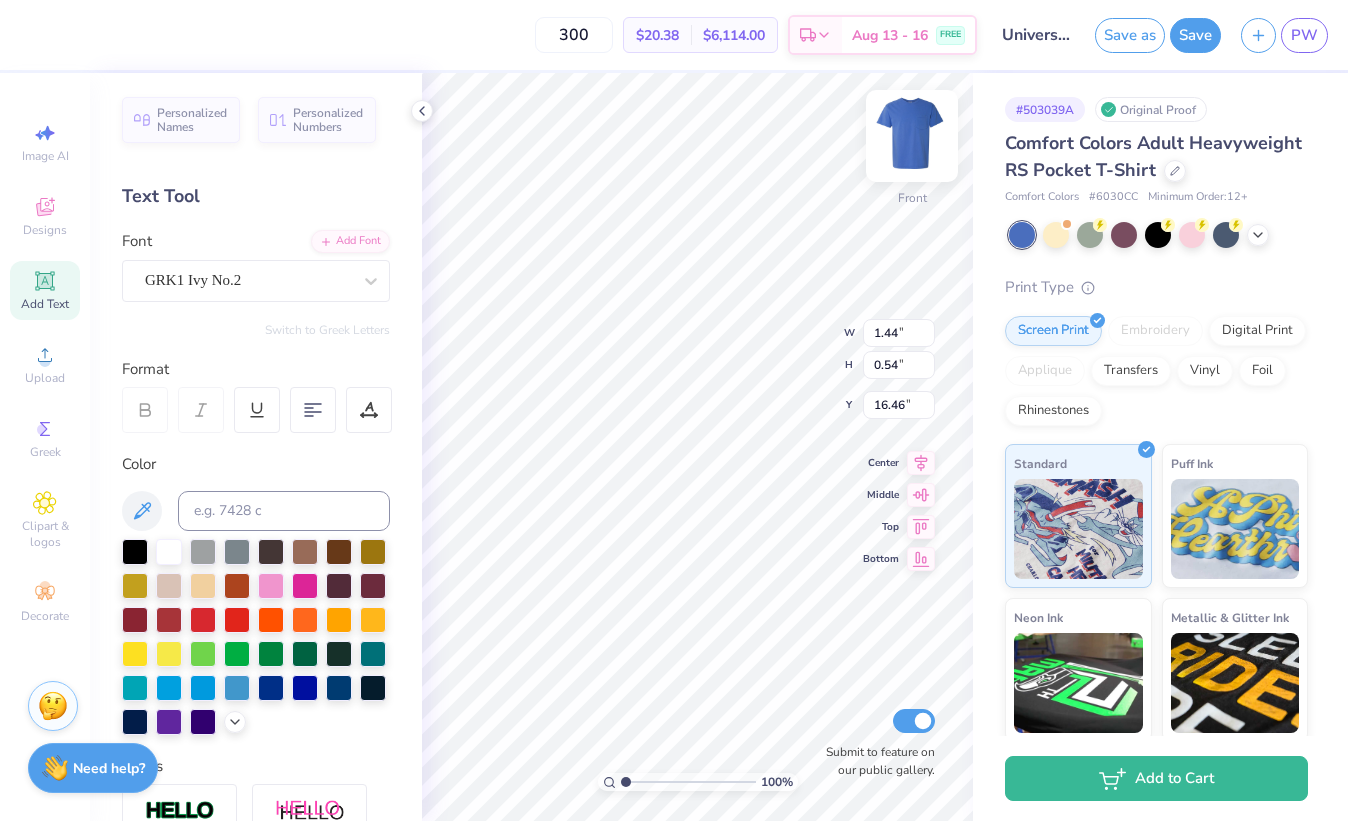 click at bounding box center (912, 136) 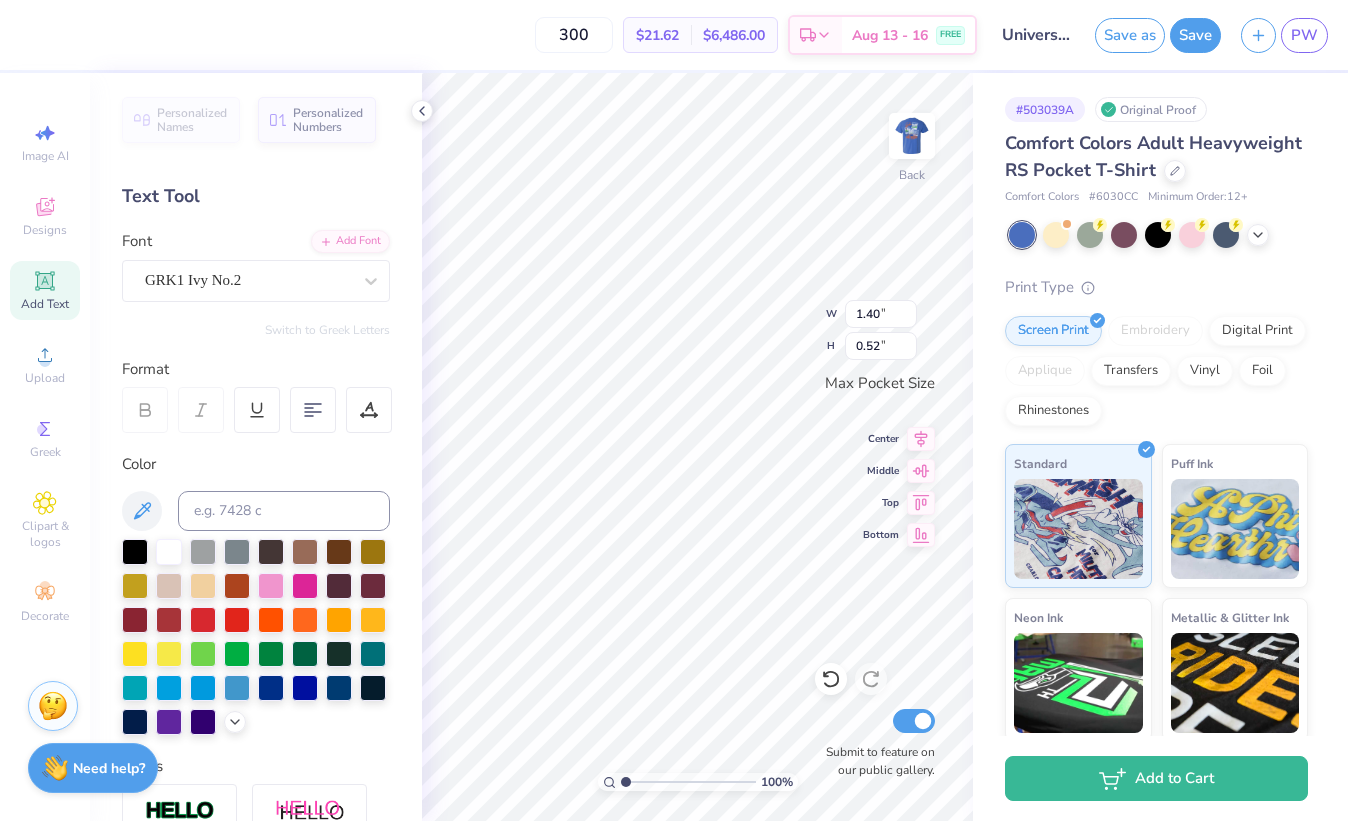 type on "2.93" 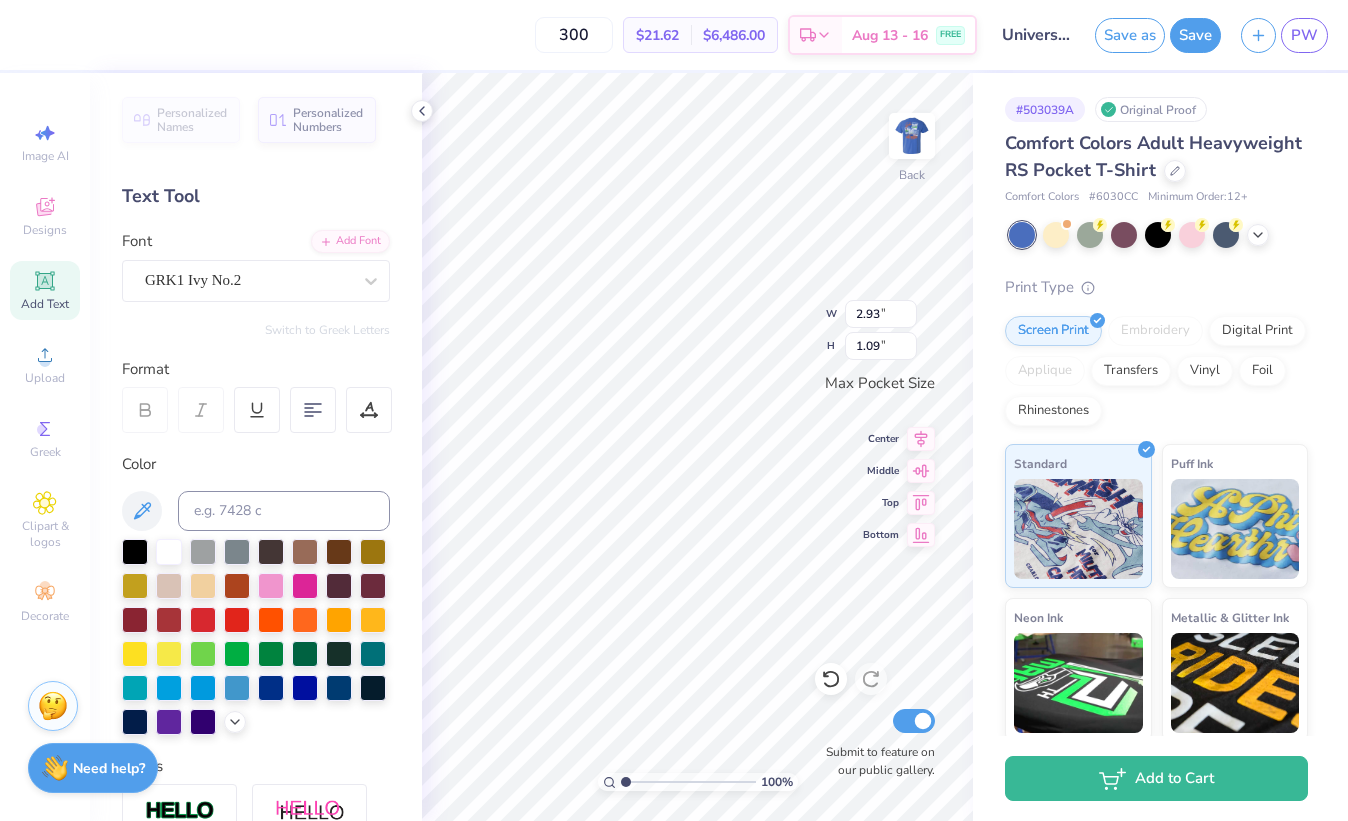 type on "3.10" 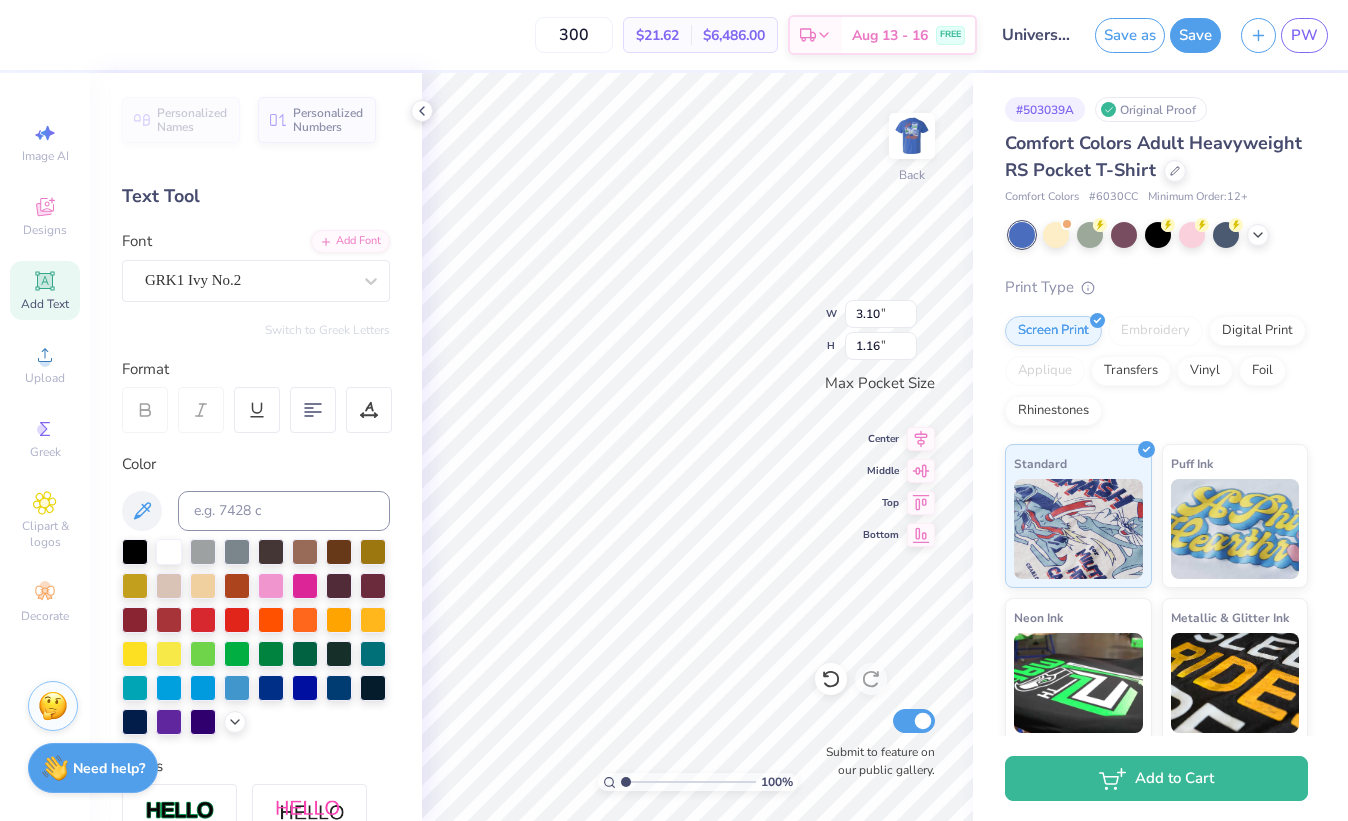 type on "3.17" 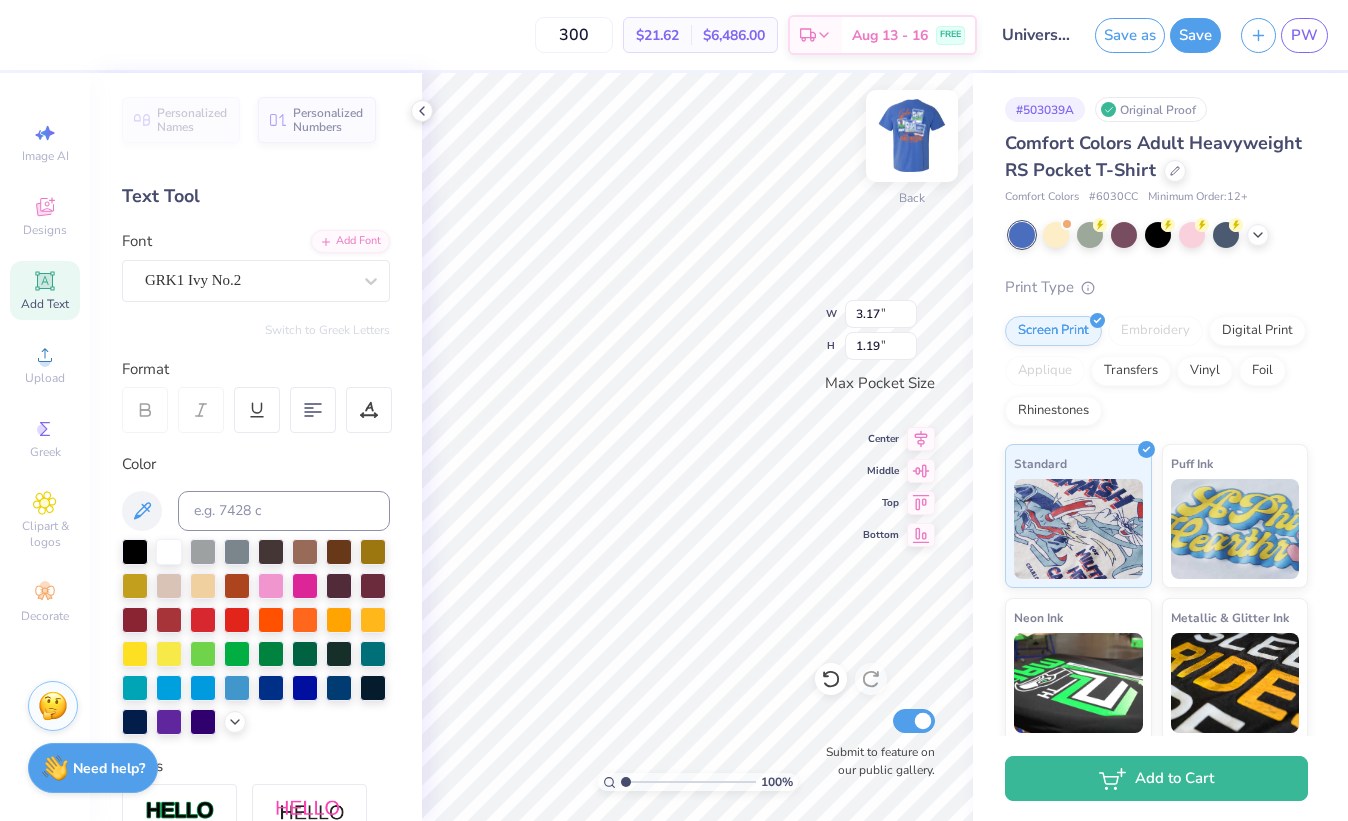 click at bounding box center [912, 136] 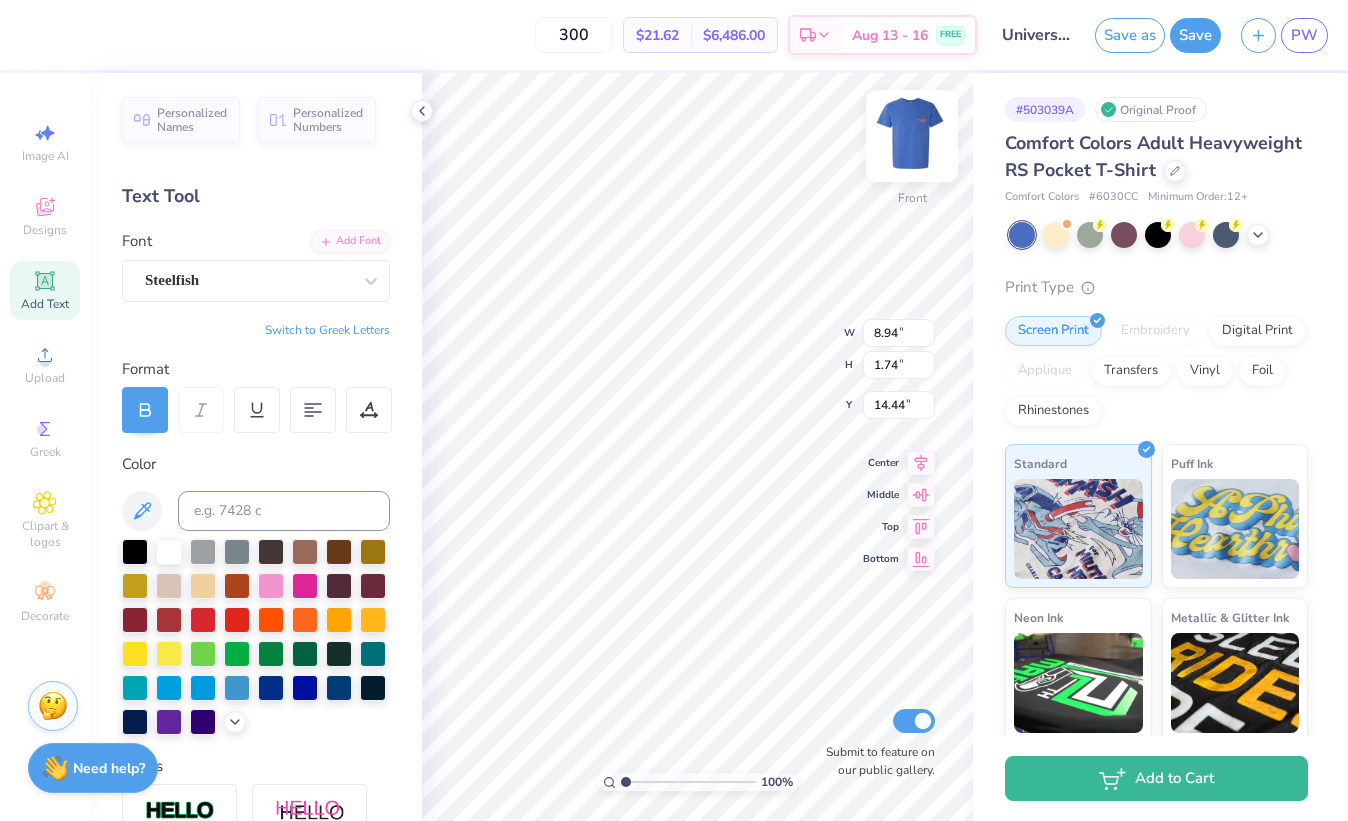 click at bounding box center [912, 136] 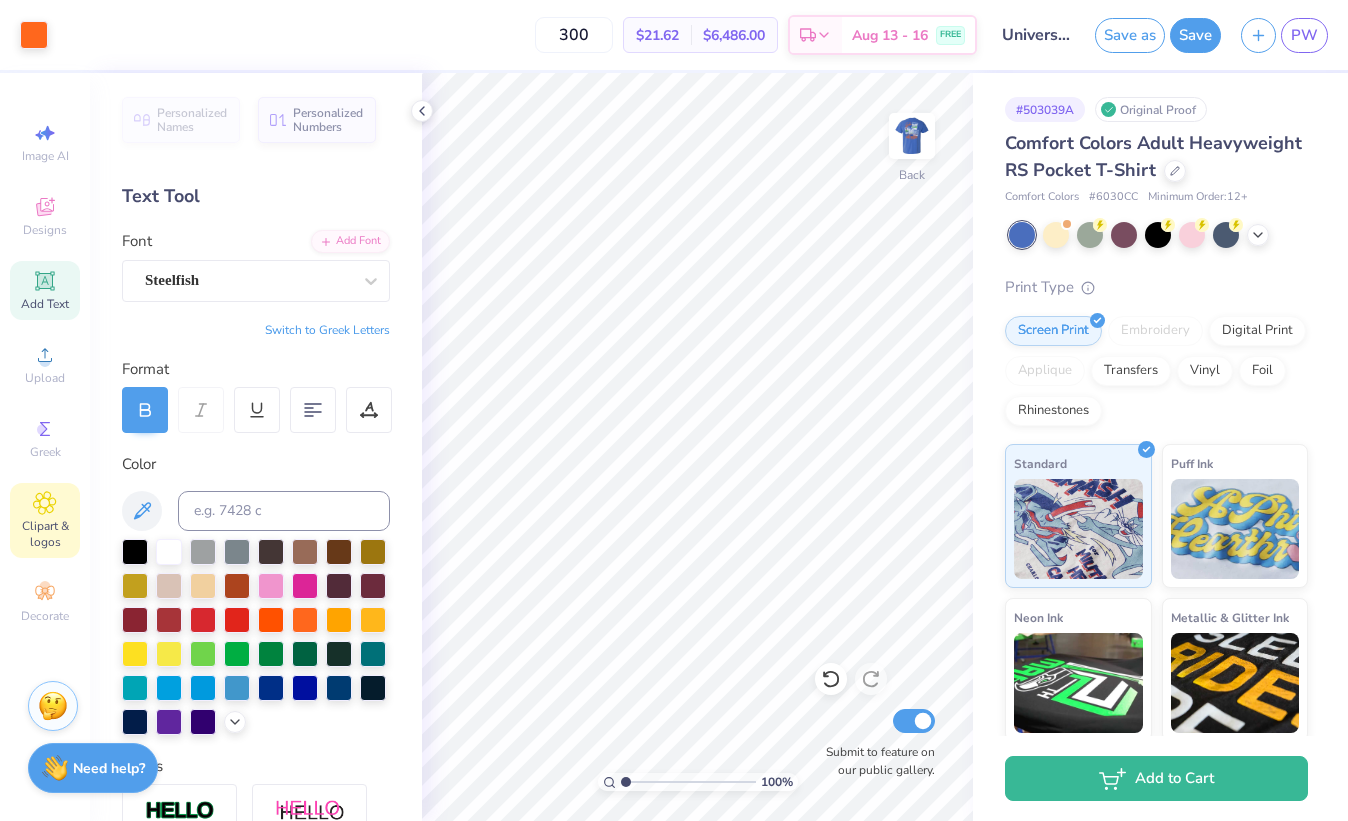 click on "Clipart & logos" at bounding box center [45, 534] 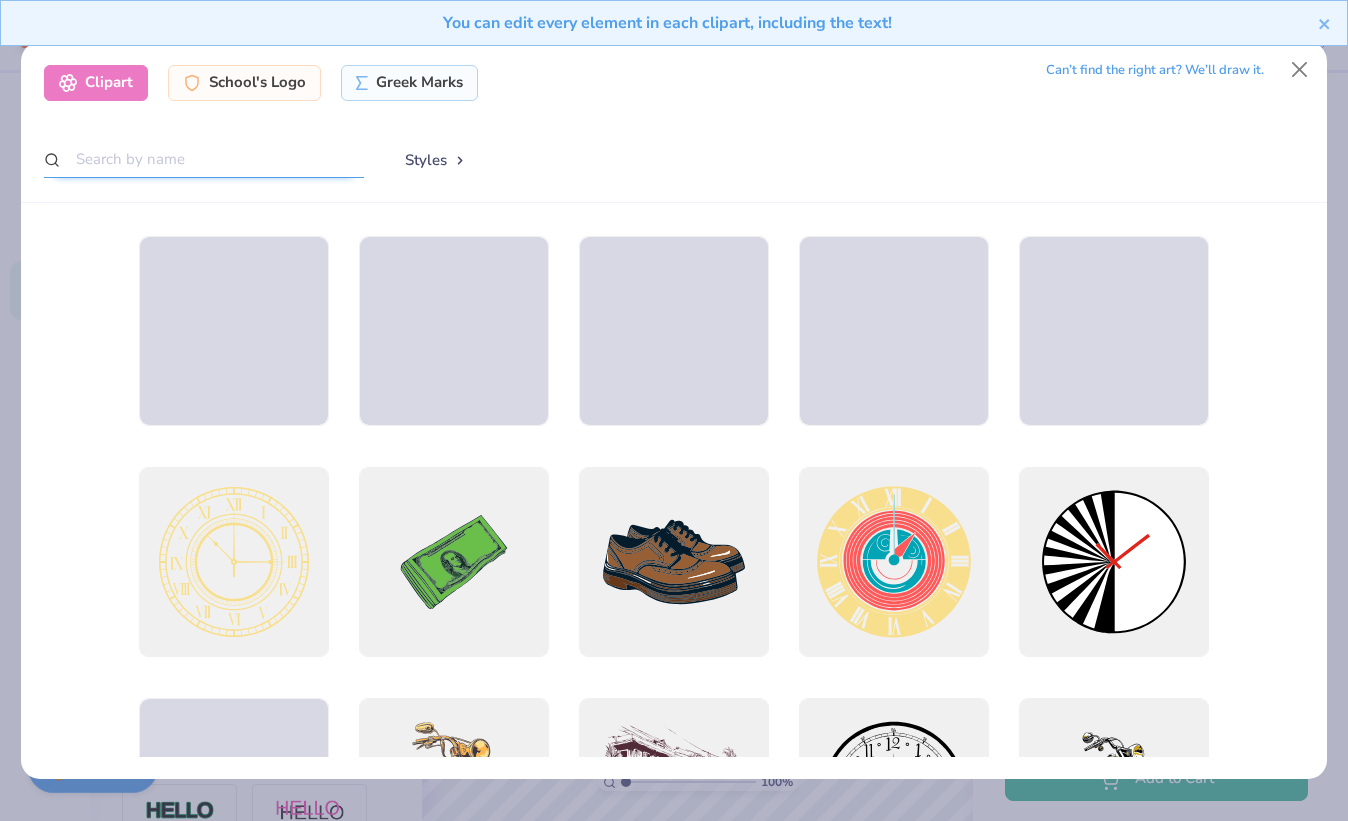 click at bounding box center [204, 159] 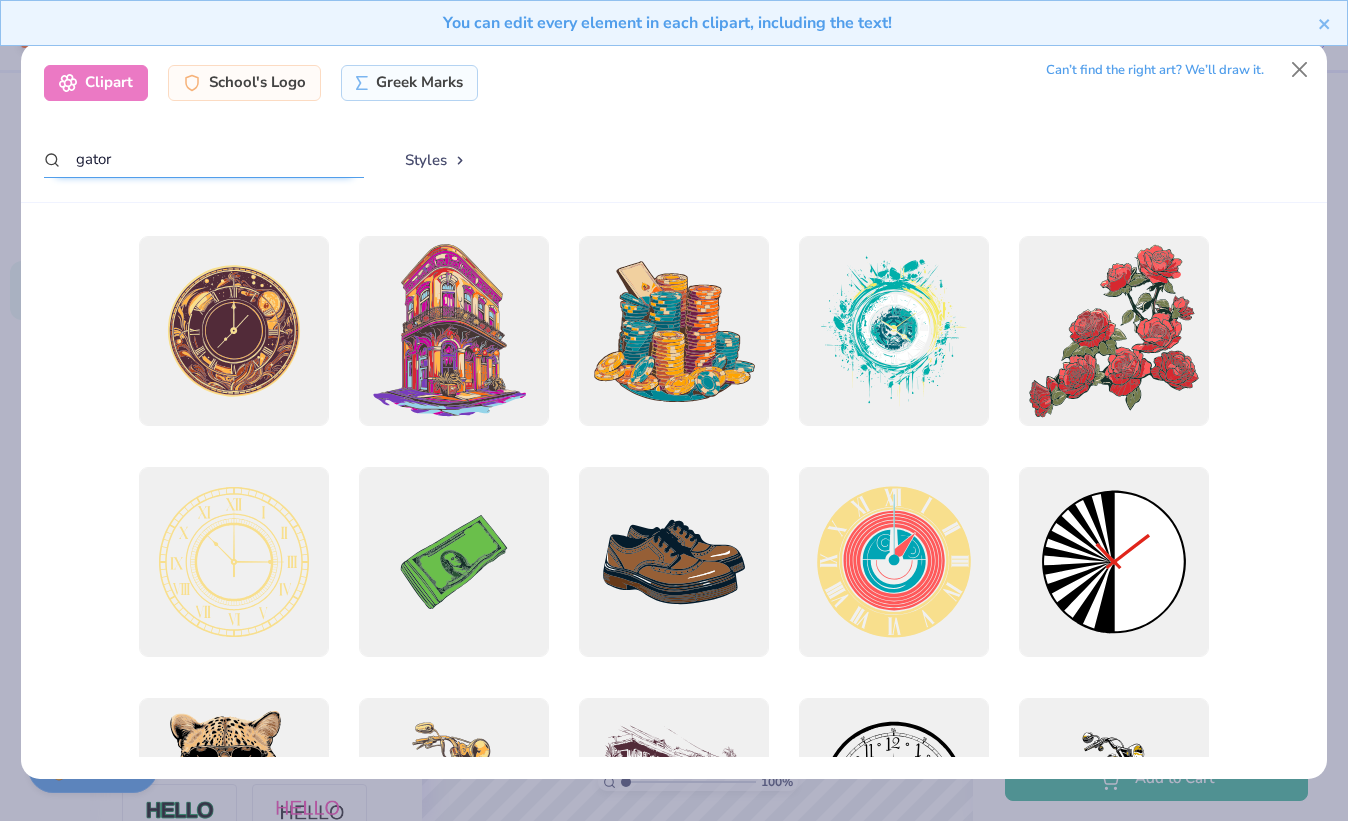 type on "gator" 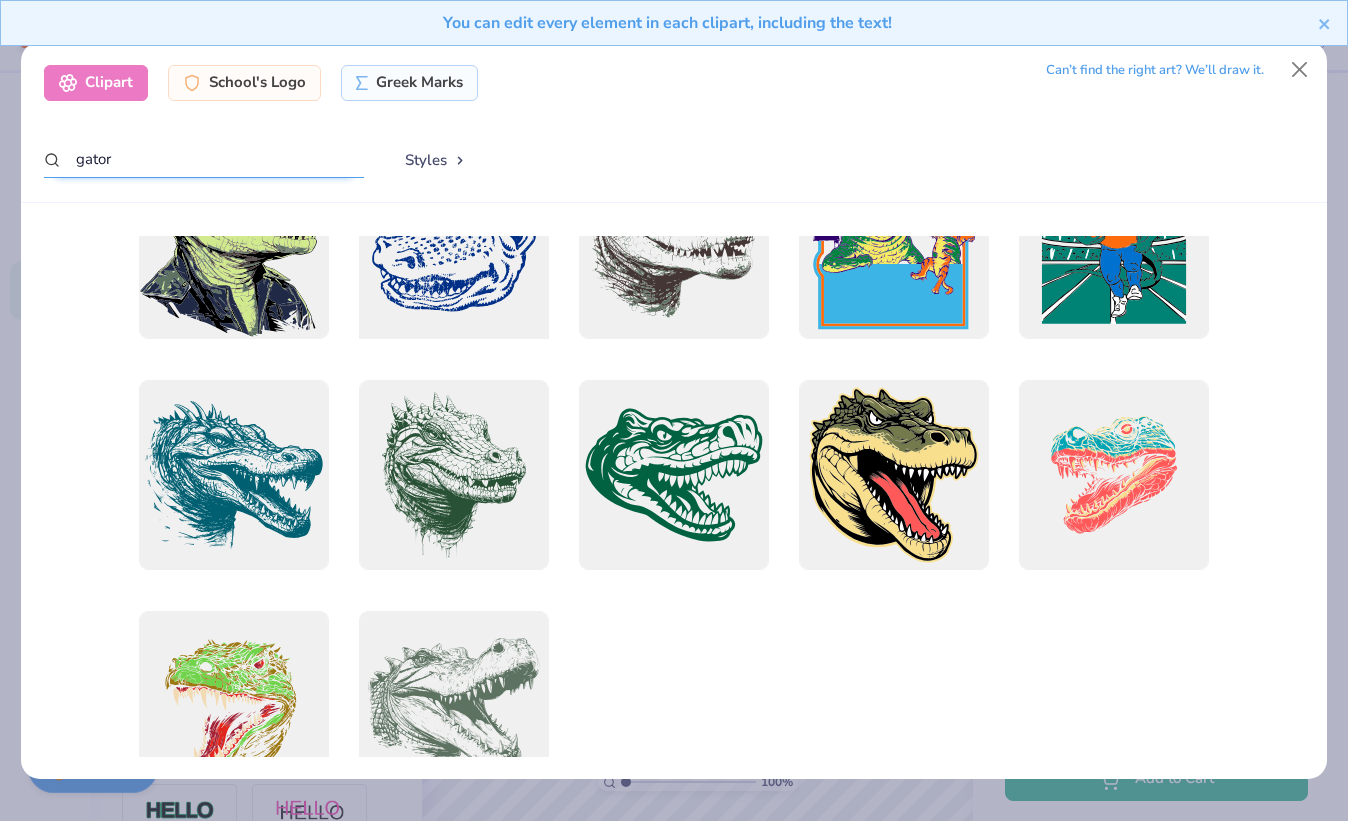 scroll, scrollTop: 171, scrollLeft: 0, axis: vertical 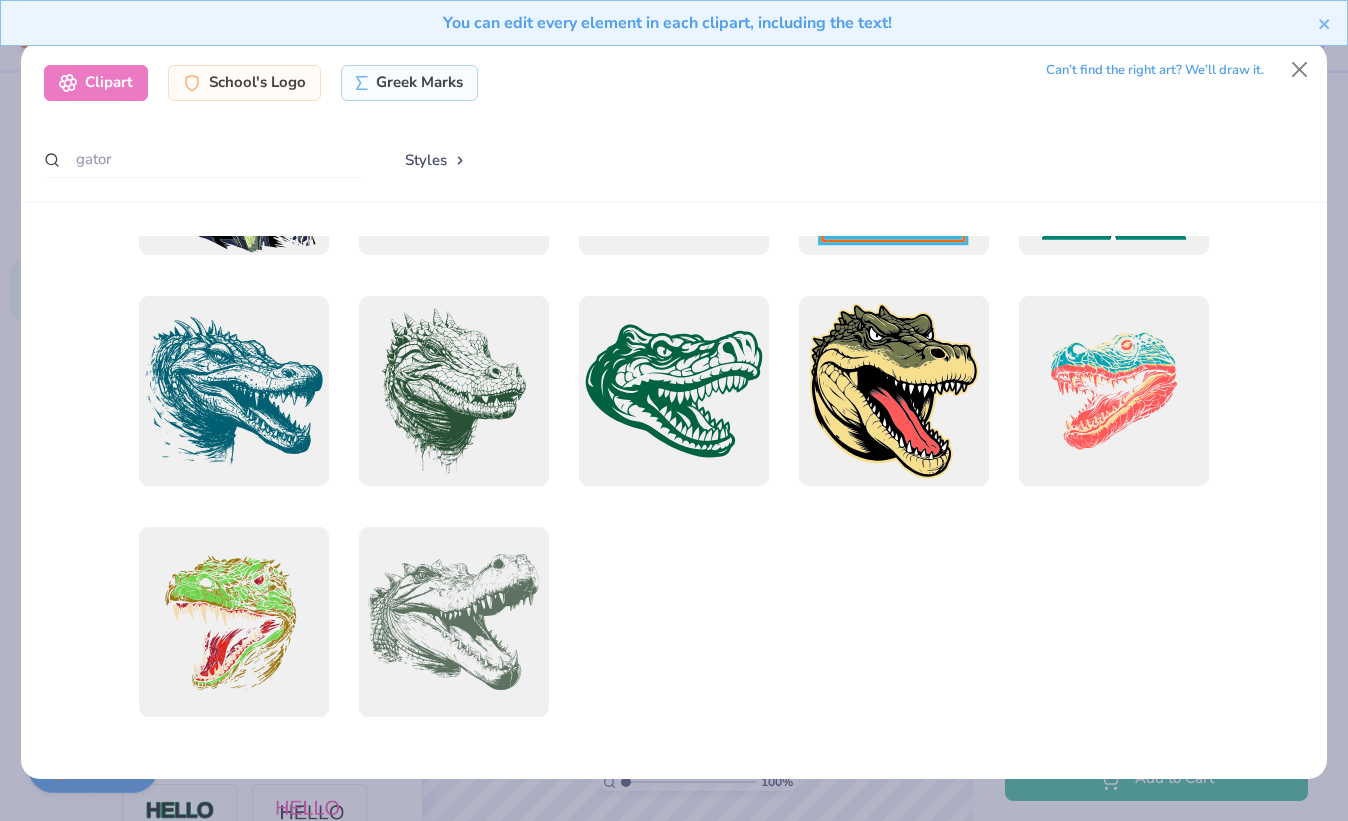 click on "Styles" at bounding box center [436, 160] 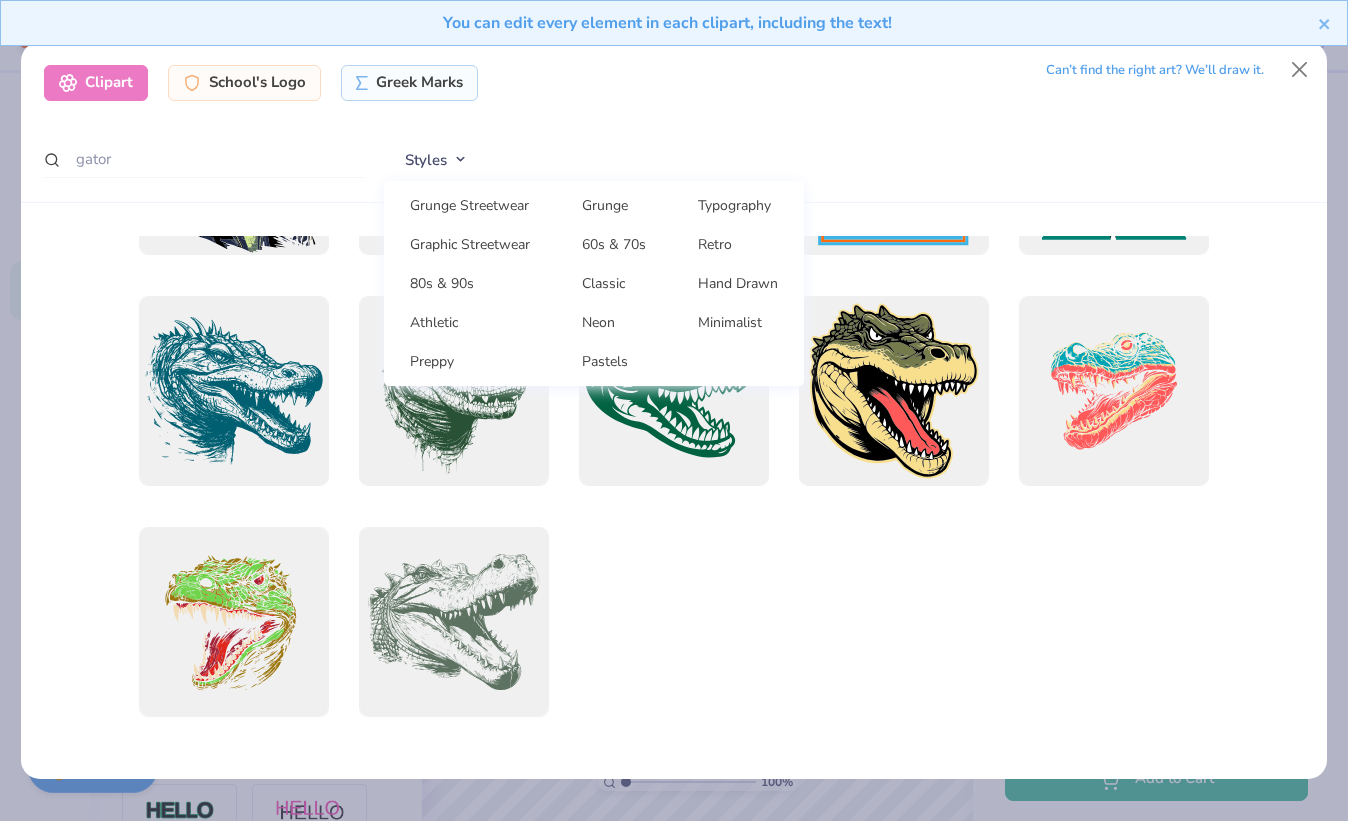 click on "Styles" at bounding box center [436, 160] 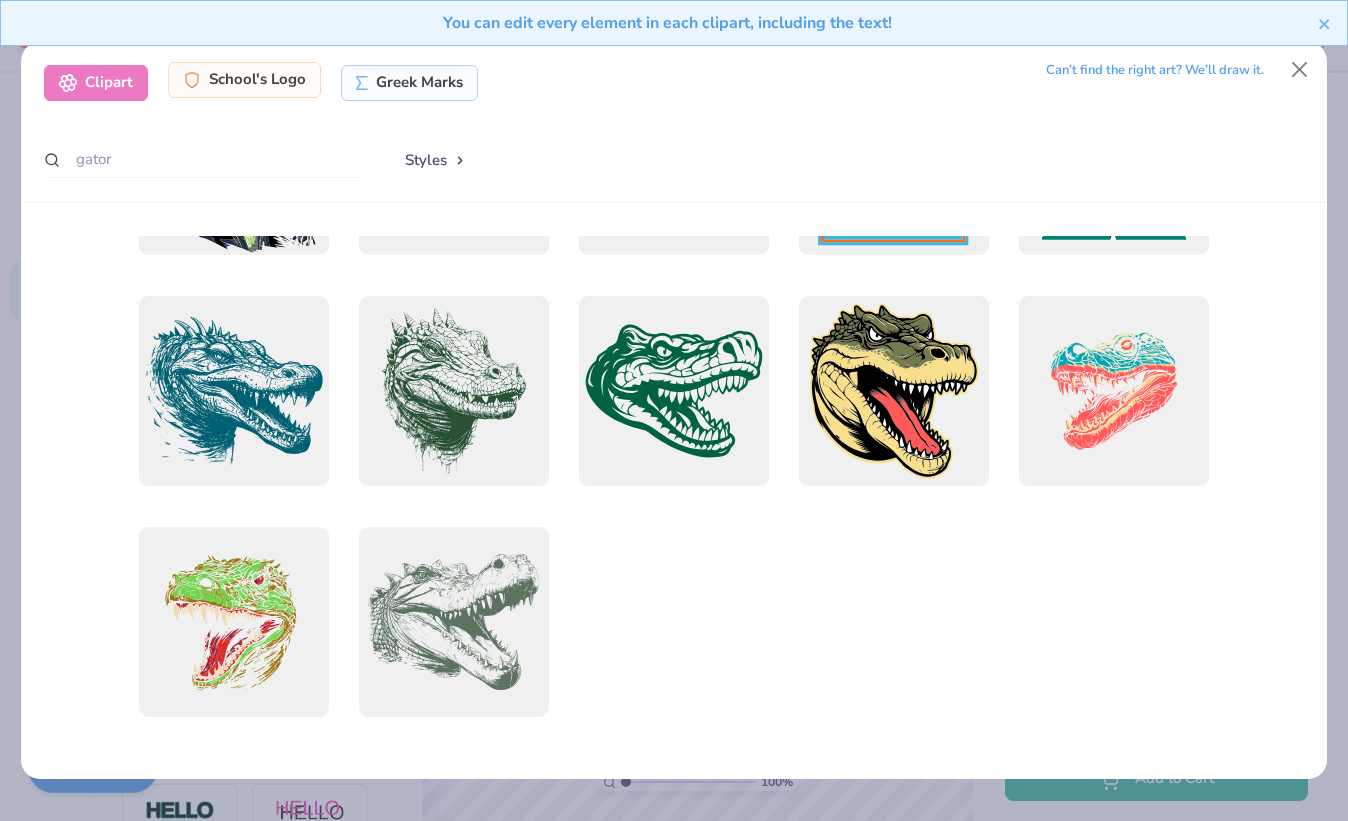 click on "School's Logo" at bounding box center [244, 80] 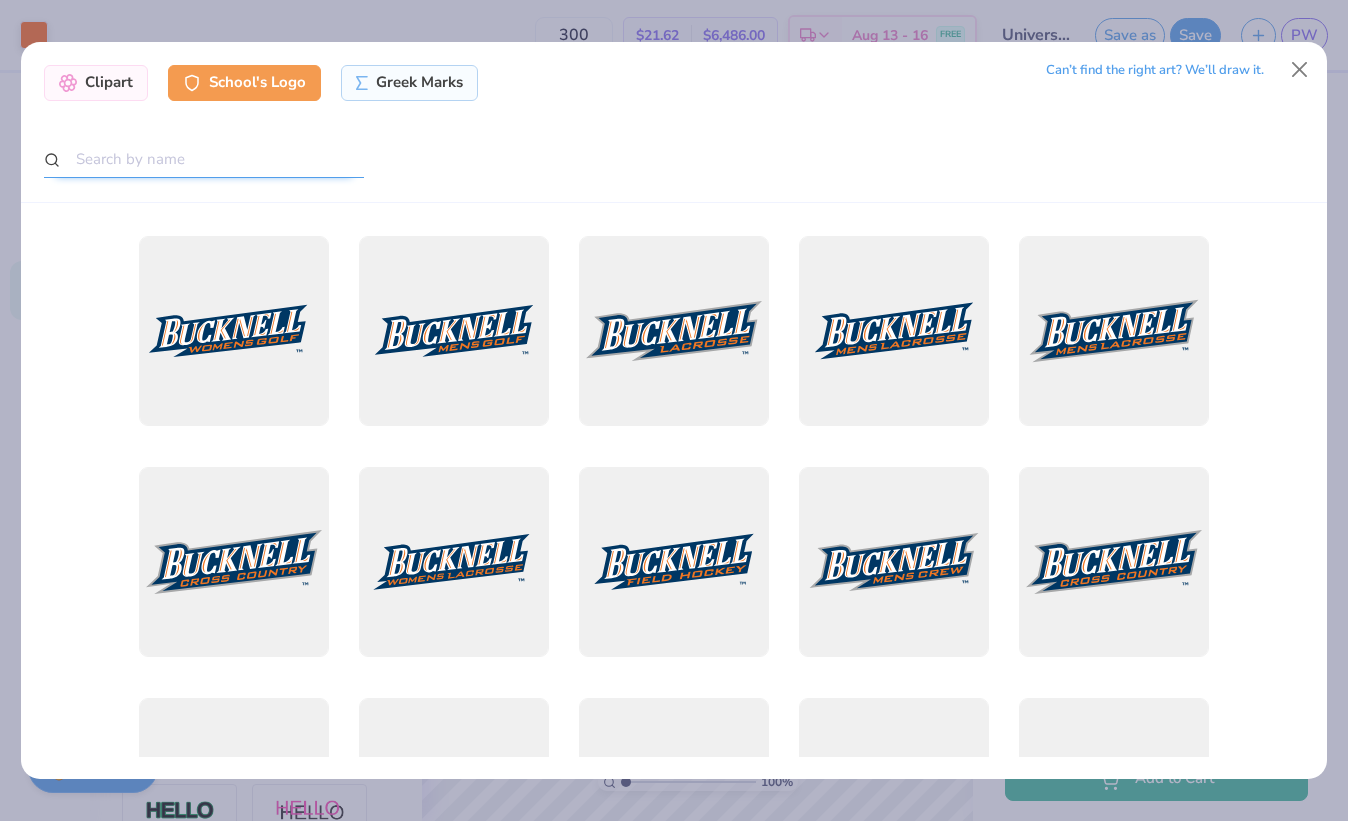 click at bounding box center (204, 159) 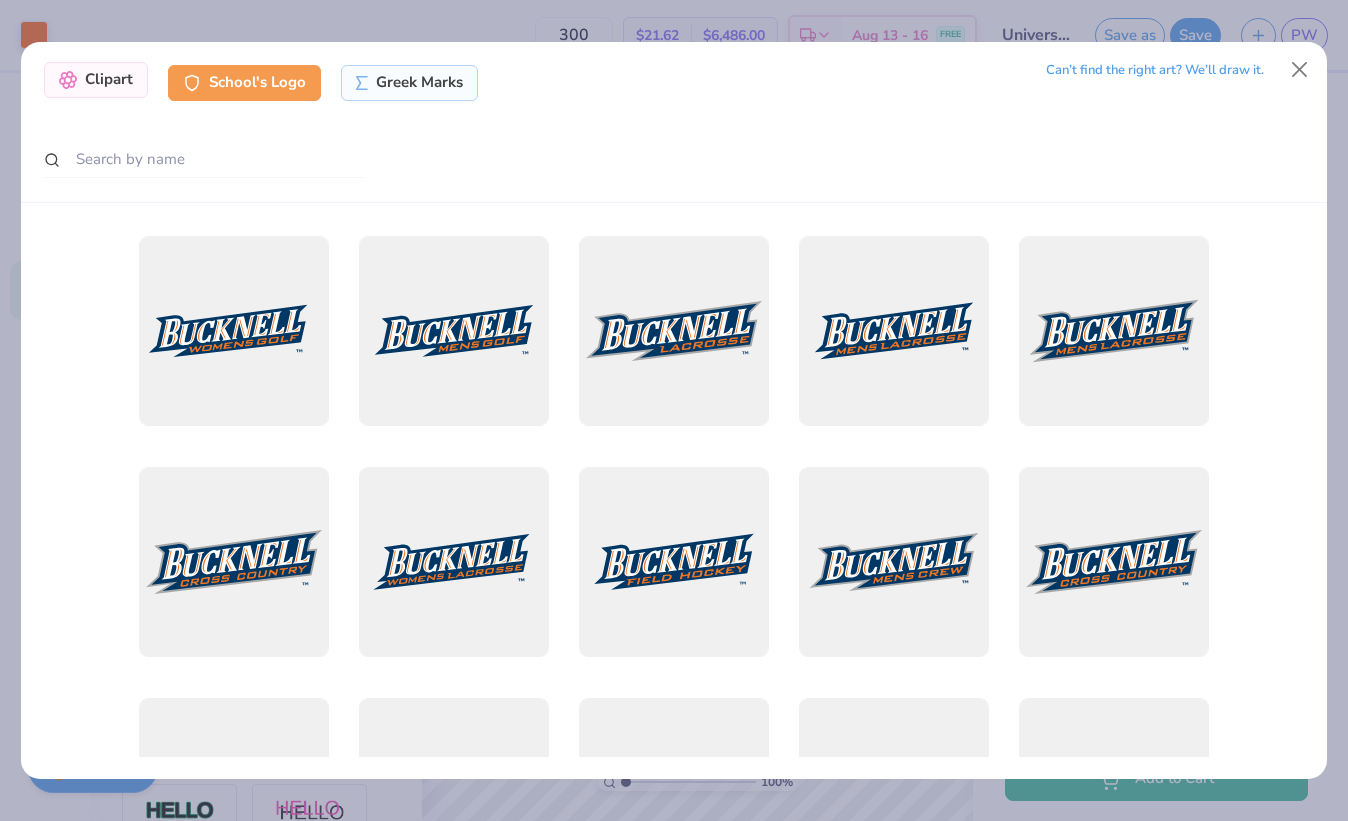 click on "Clipart" at bounding box center (96, 80) 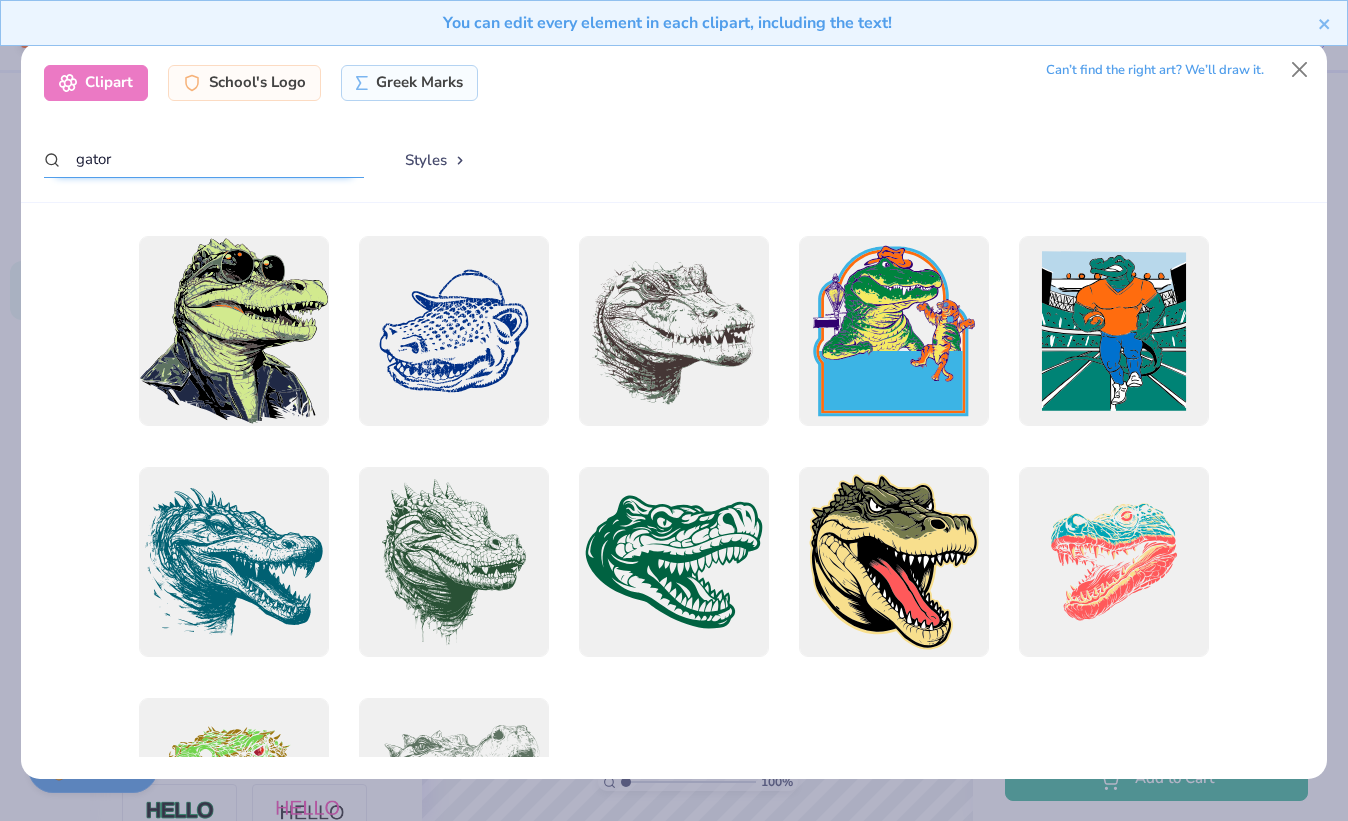 drag, startPoint x: 136, startPoint y: 153, endPoint x: -8, endPoint y: 163, distance: 144.3468 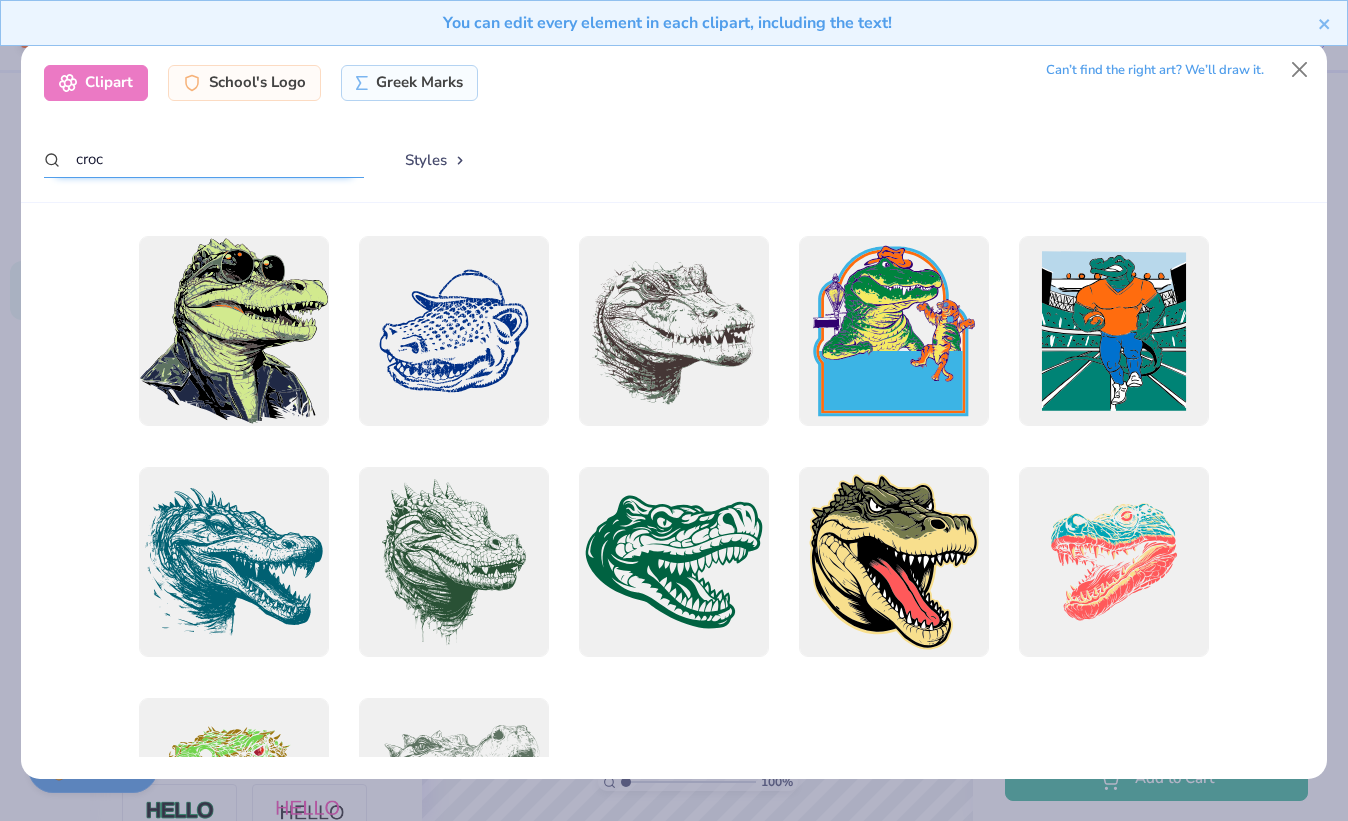 type on "croc" 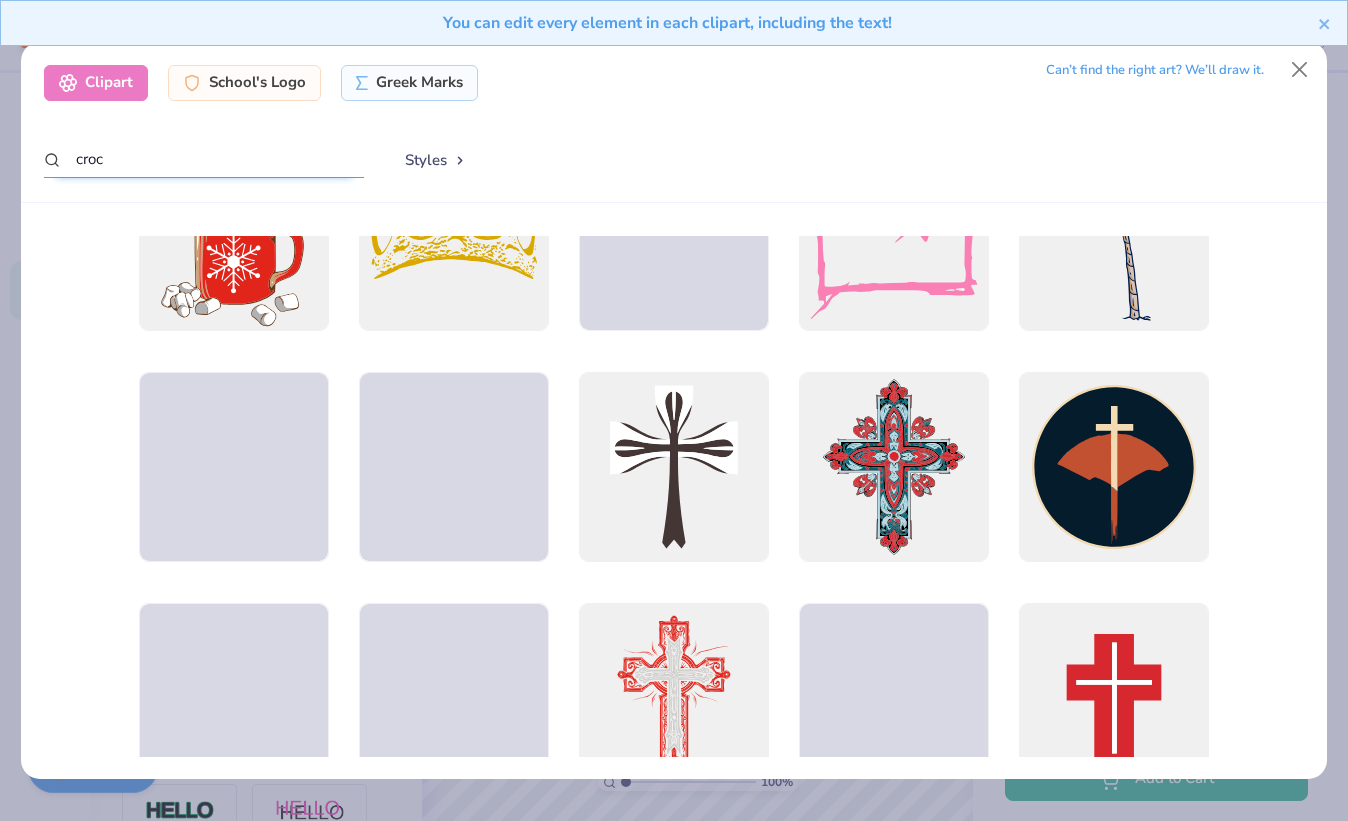 scroll, scrollTop: 3900, scrollLeft: 0, axis: vertical 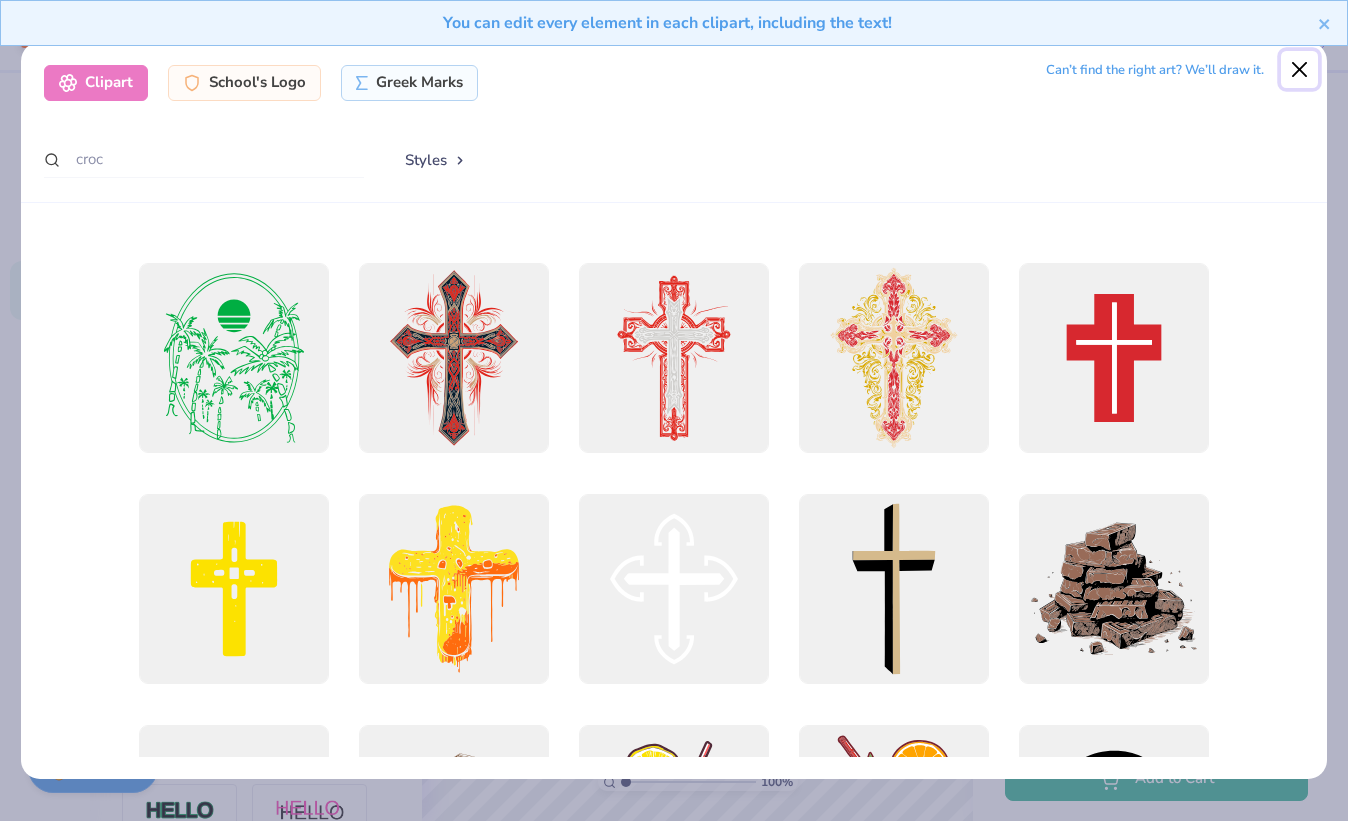 click at bounding box center (1300, 70) 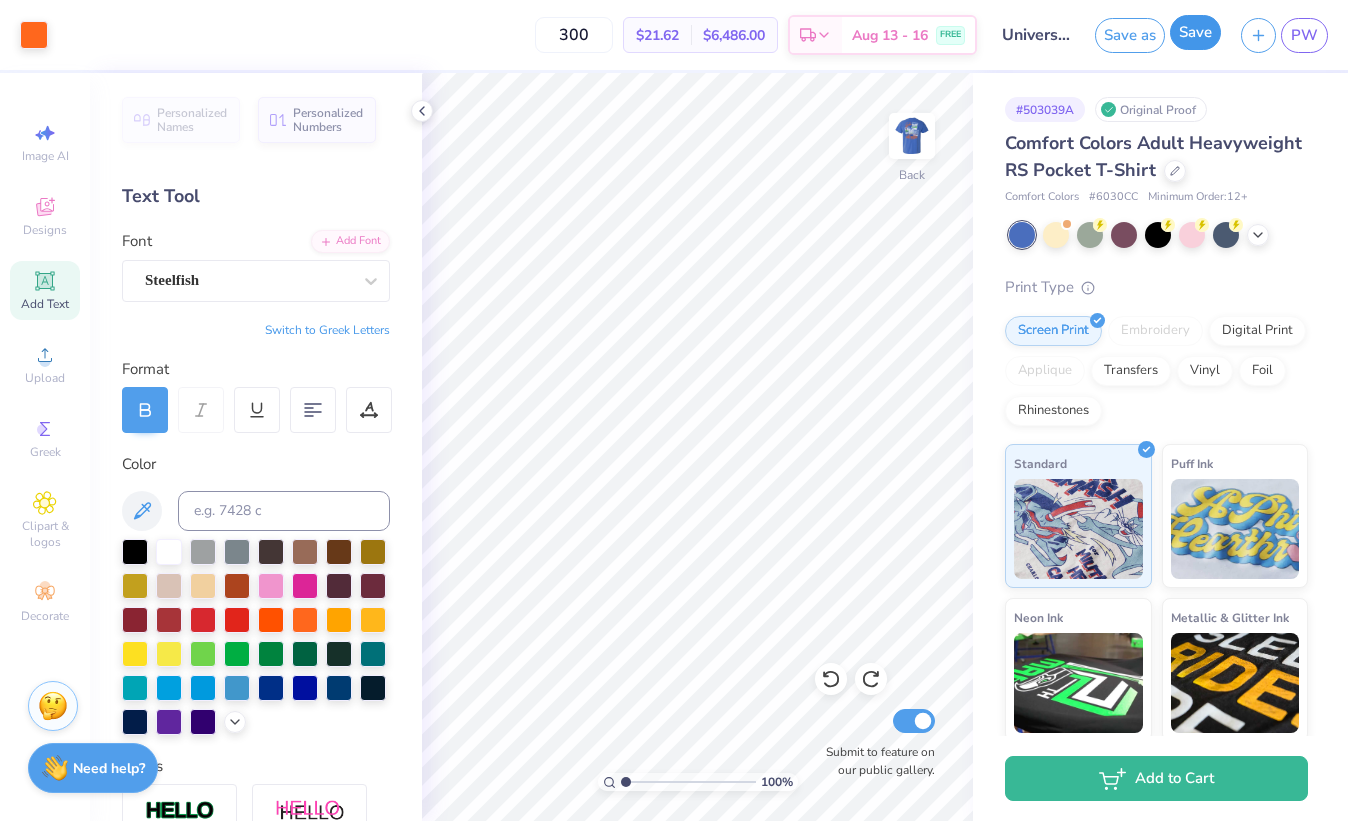 click on "Save" at bounding box center [1195, 32] 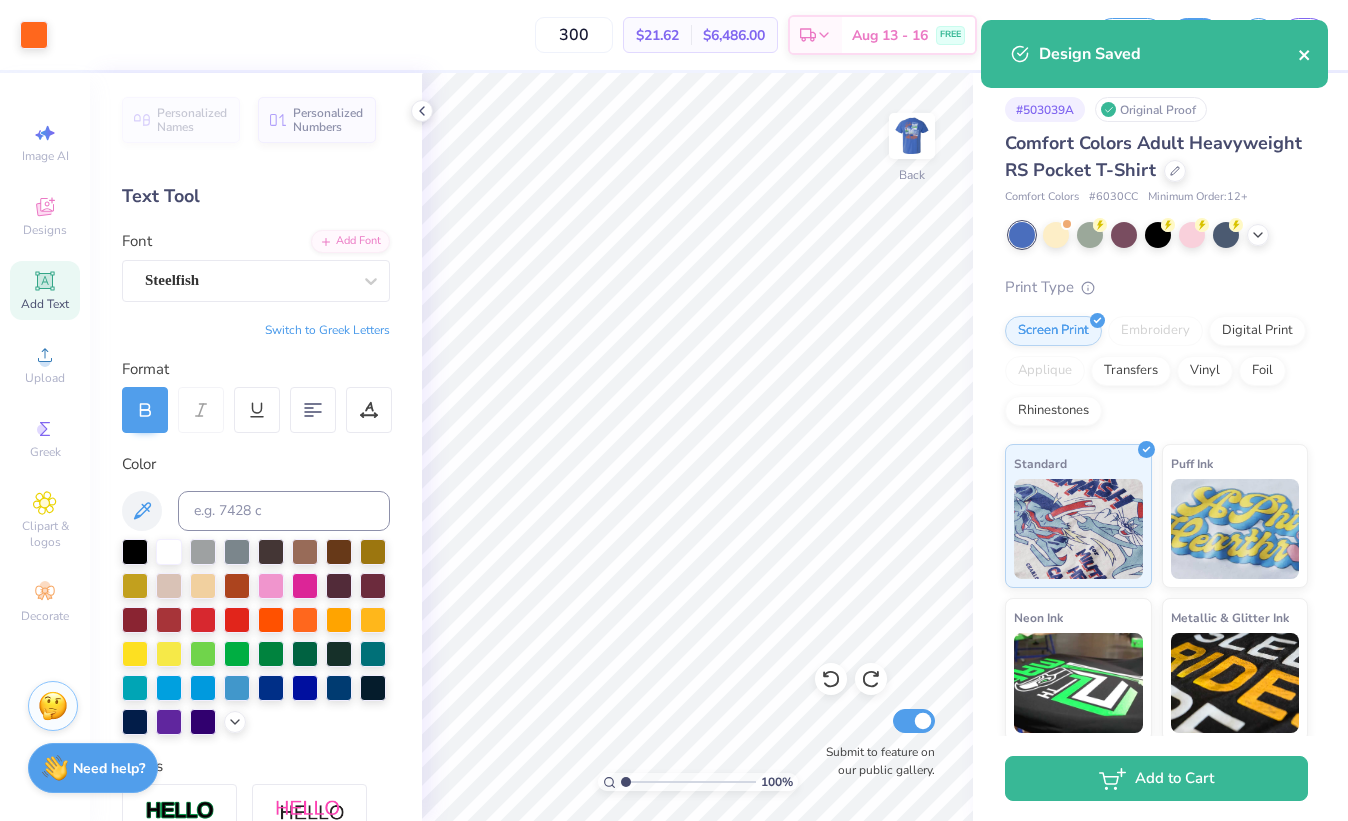 click 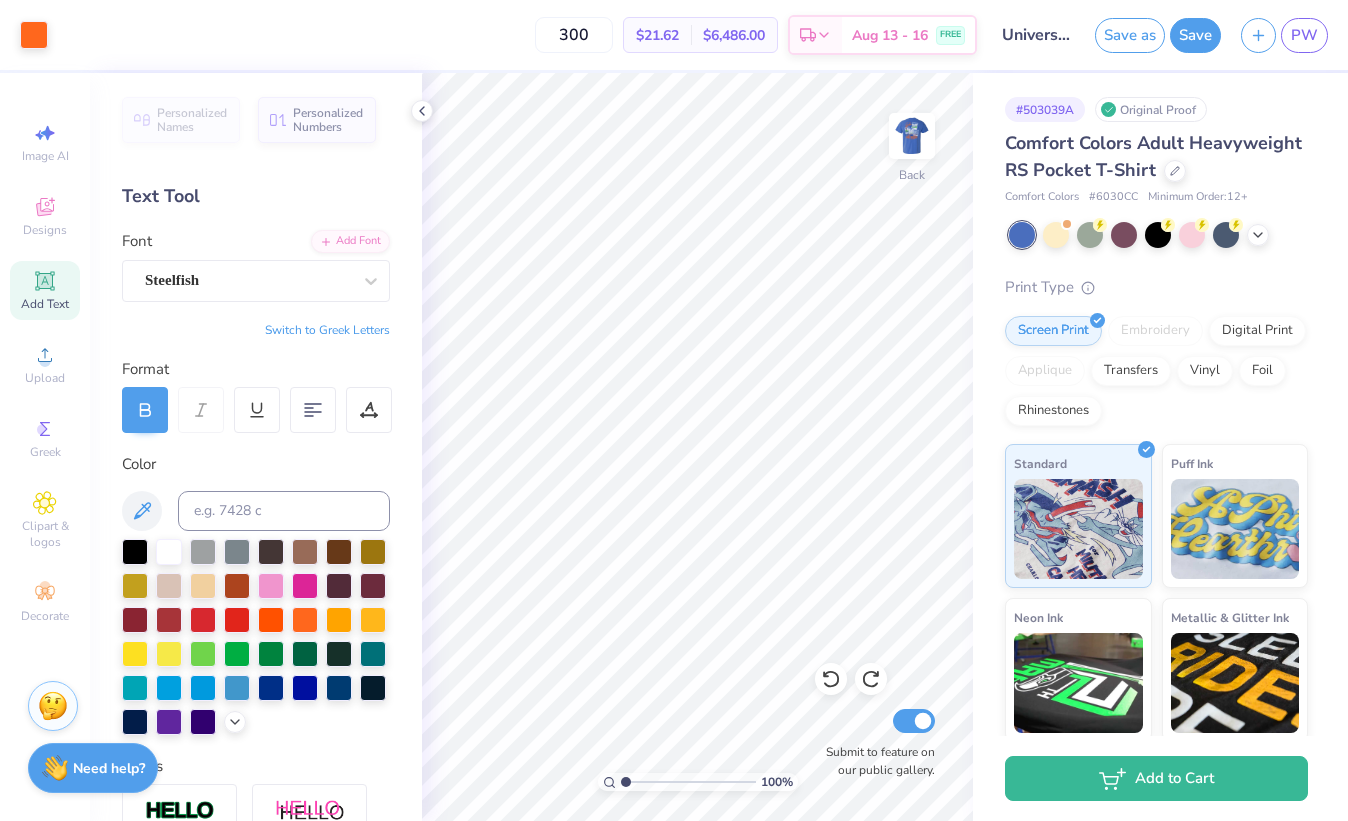 click on "PW" at bounding box center [1304, 35] 